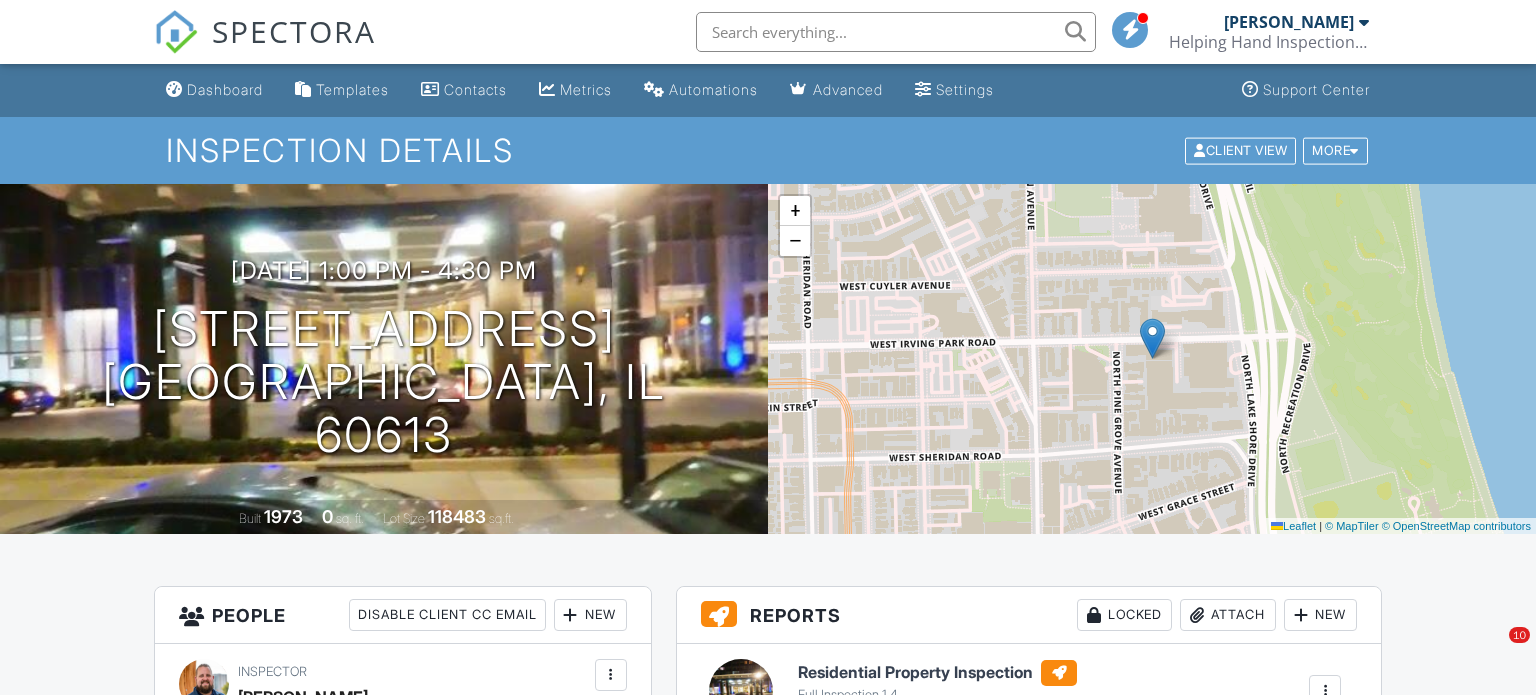 scroll, scrollTop: 0, scrollLeft: 0, axis: both 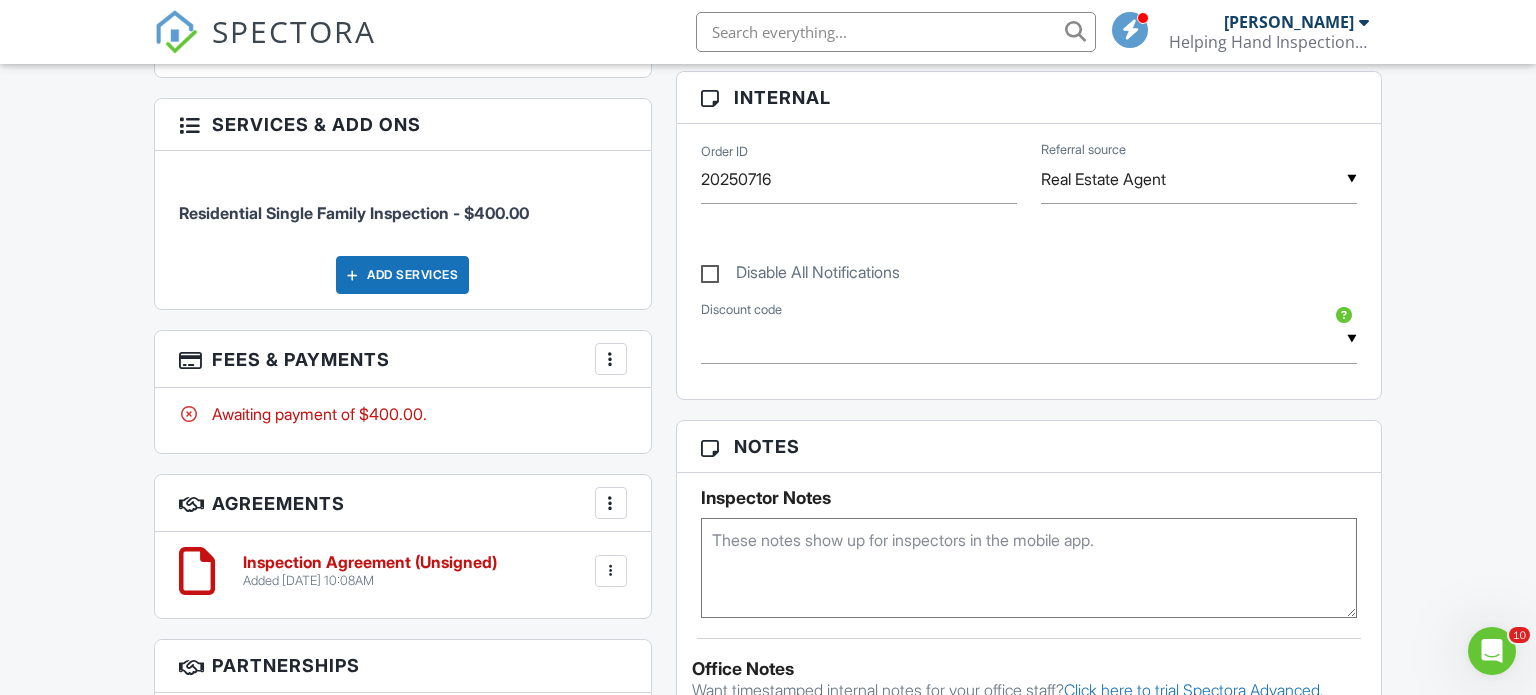 click at bounding box center [611, 359] 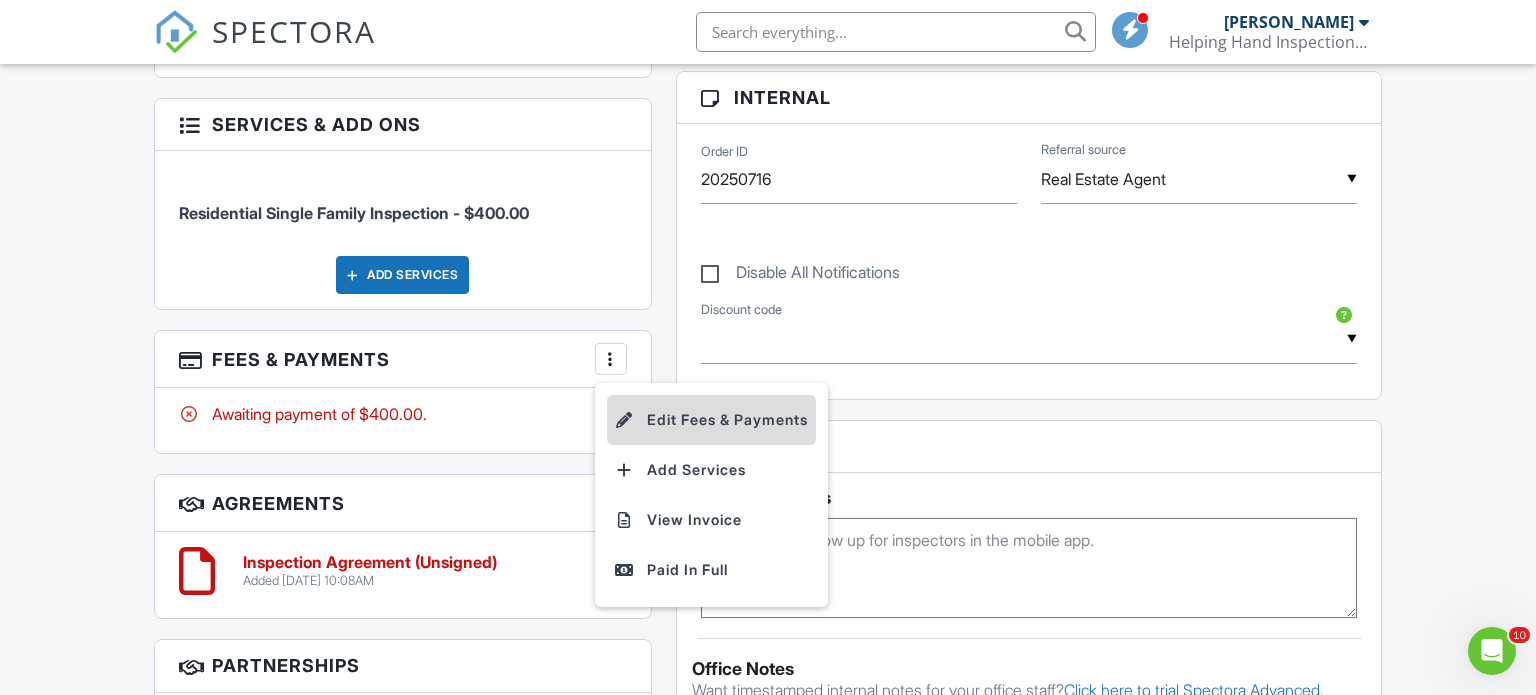 click on "Edit Fees & Payments" at bounding box center [711, 420] 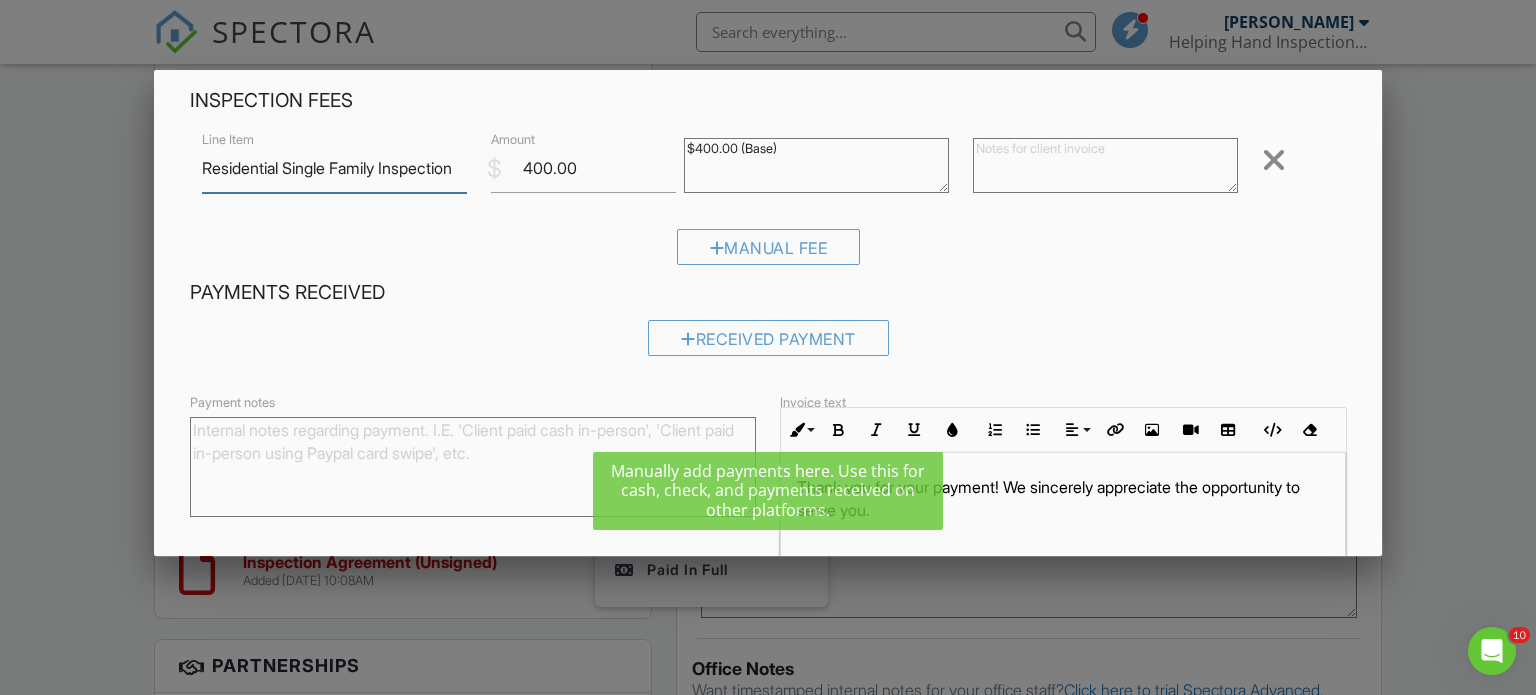 scroll, scrollTop: 94, scrollLeft: 0, axis: vertical 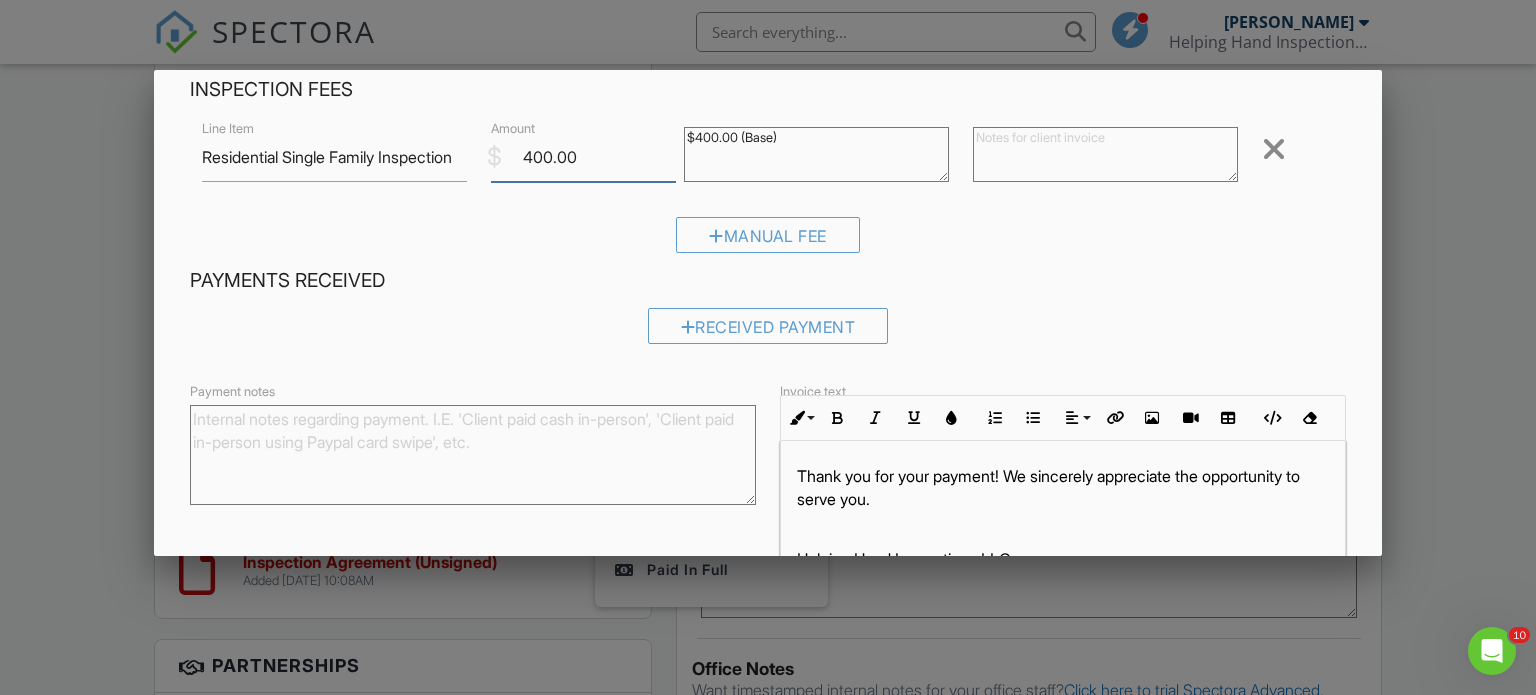 click on "400.00" at bounding box center [583, 157] 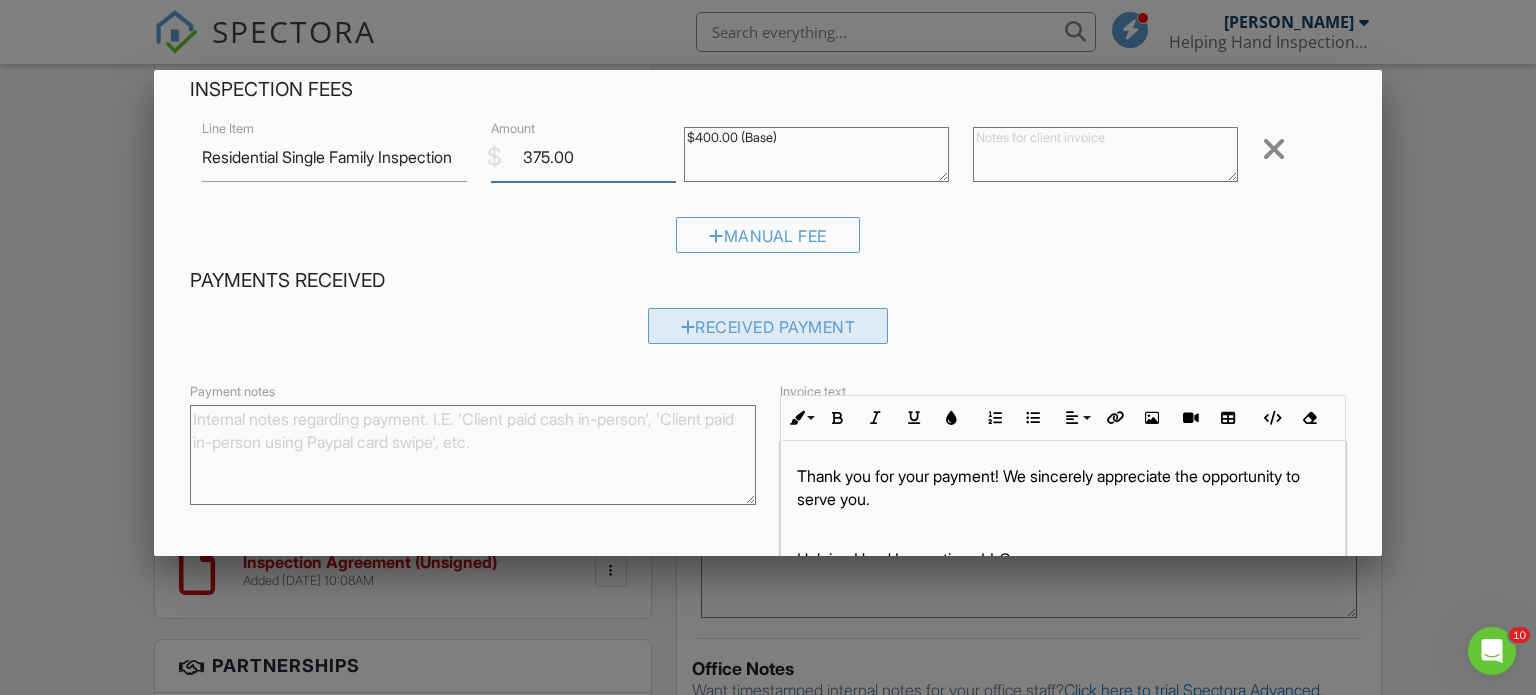 type on "375.00" 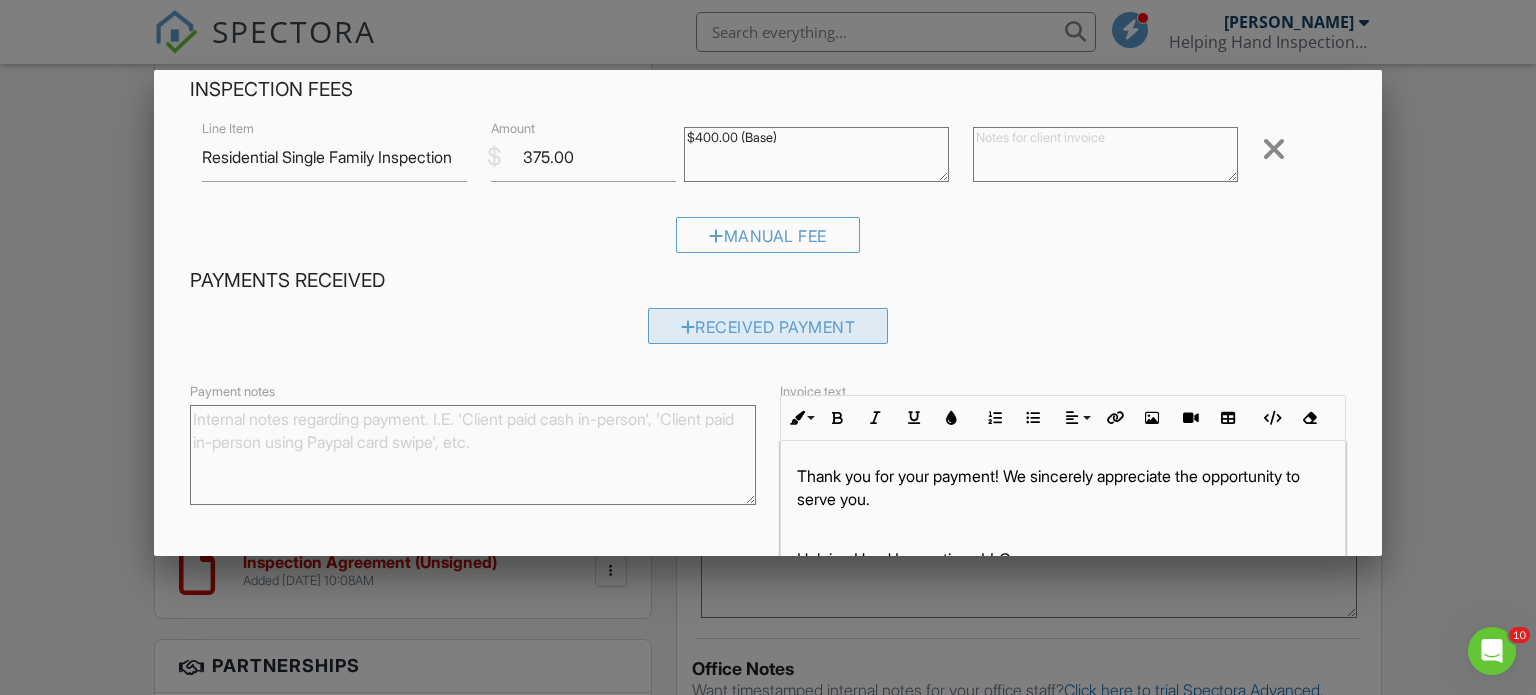 click on "Received Payment" at bounding box center [768, 326] 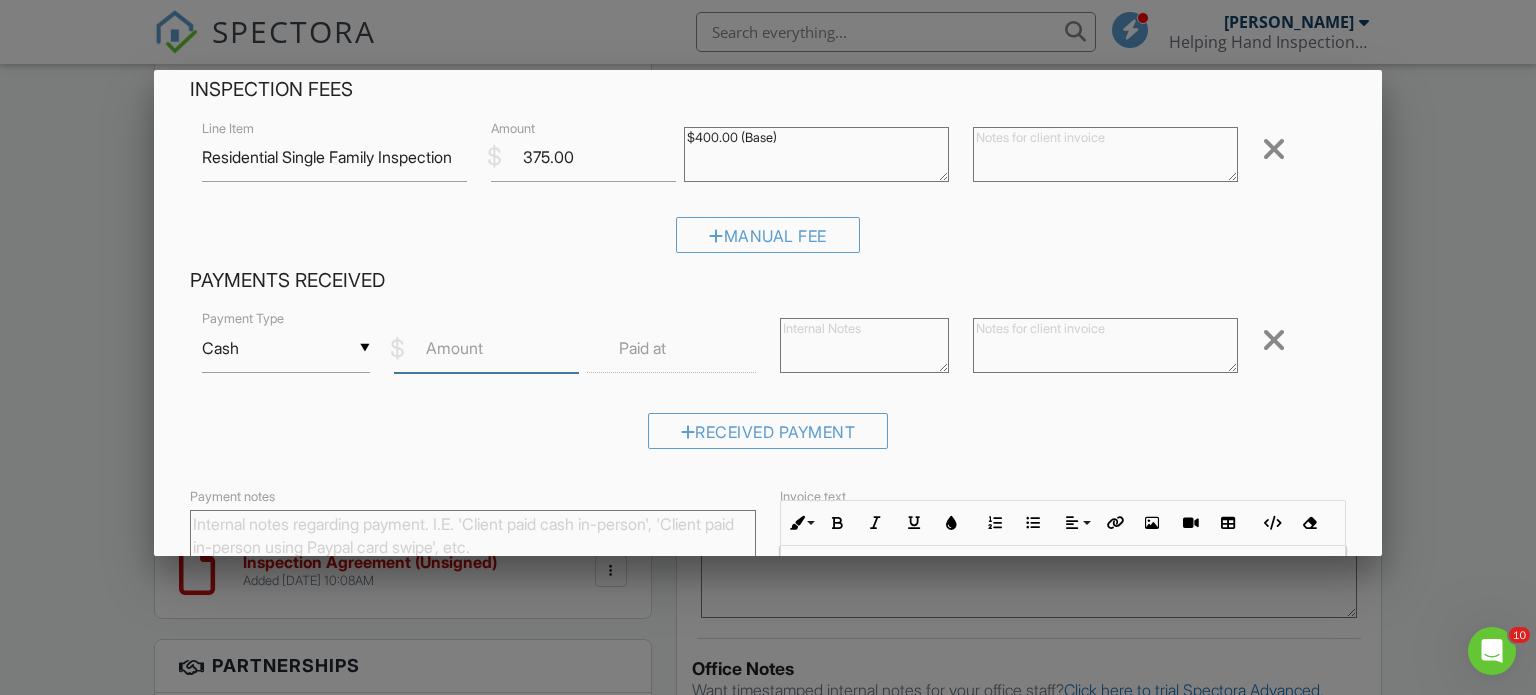 click on "Amount" at bounding box center [486, 348] 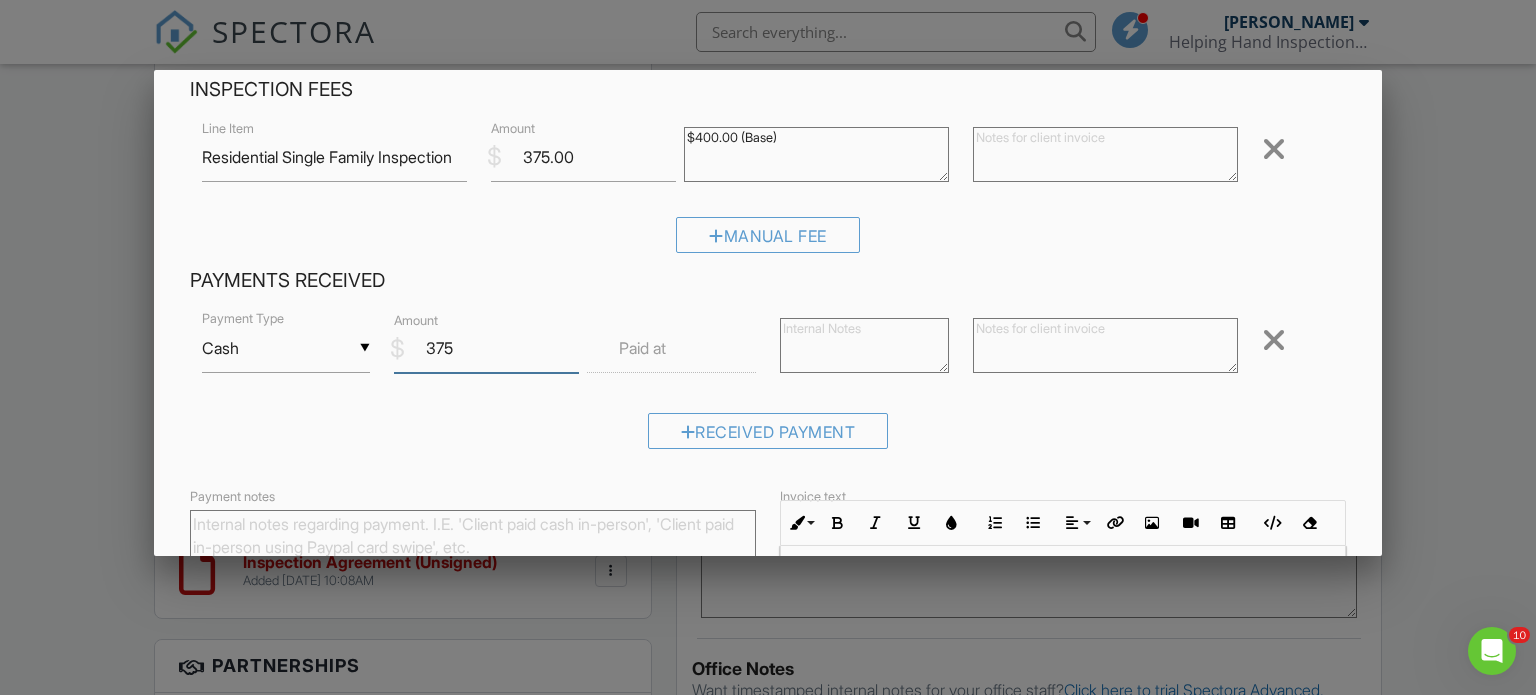 type on "375" 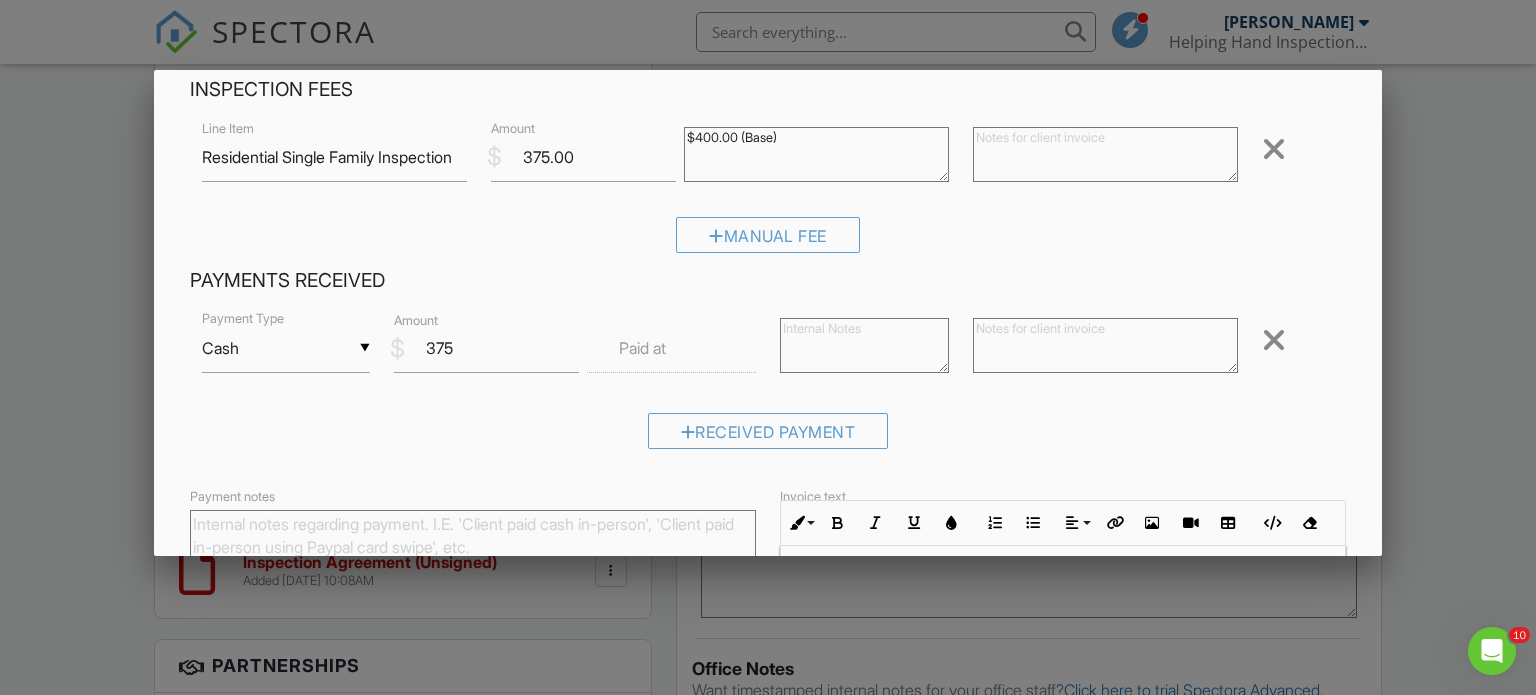 click on "Received Payment" at bounding box center [768, 438] 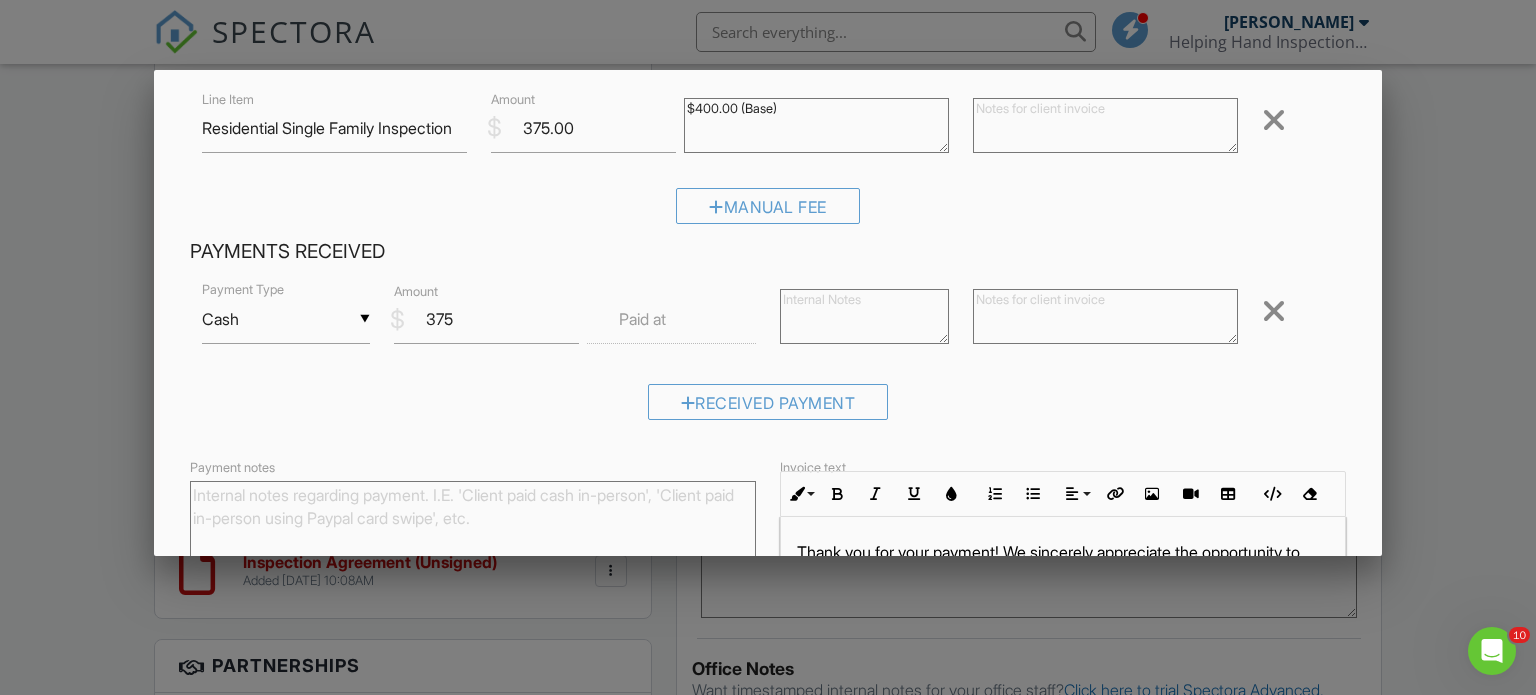 scroll, scrollTop: 328, scrollLeft: 0, axis: vertical 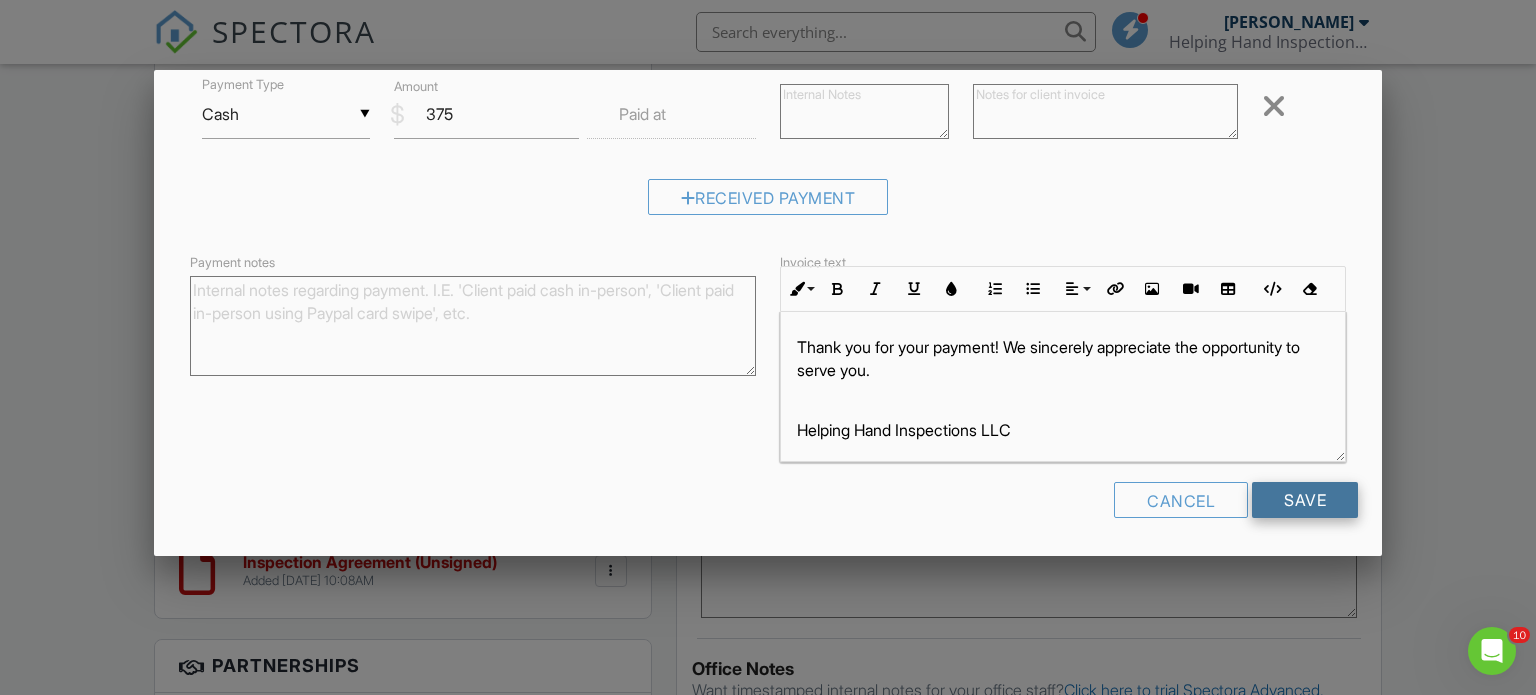 click on "Save" at bounding box center [1305, 500] 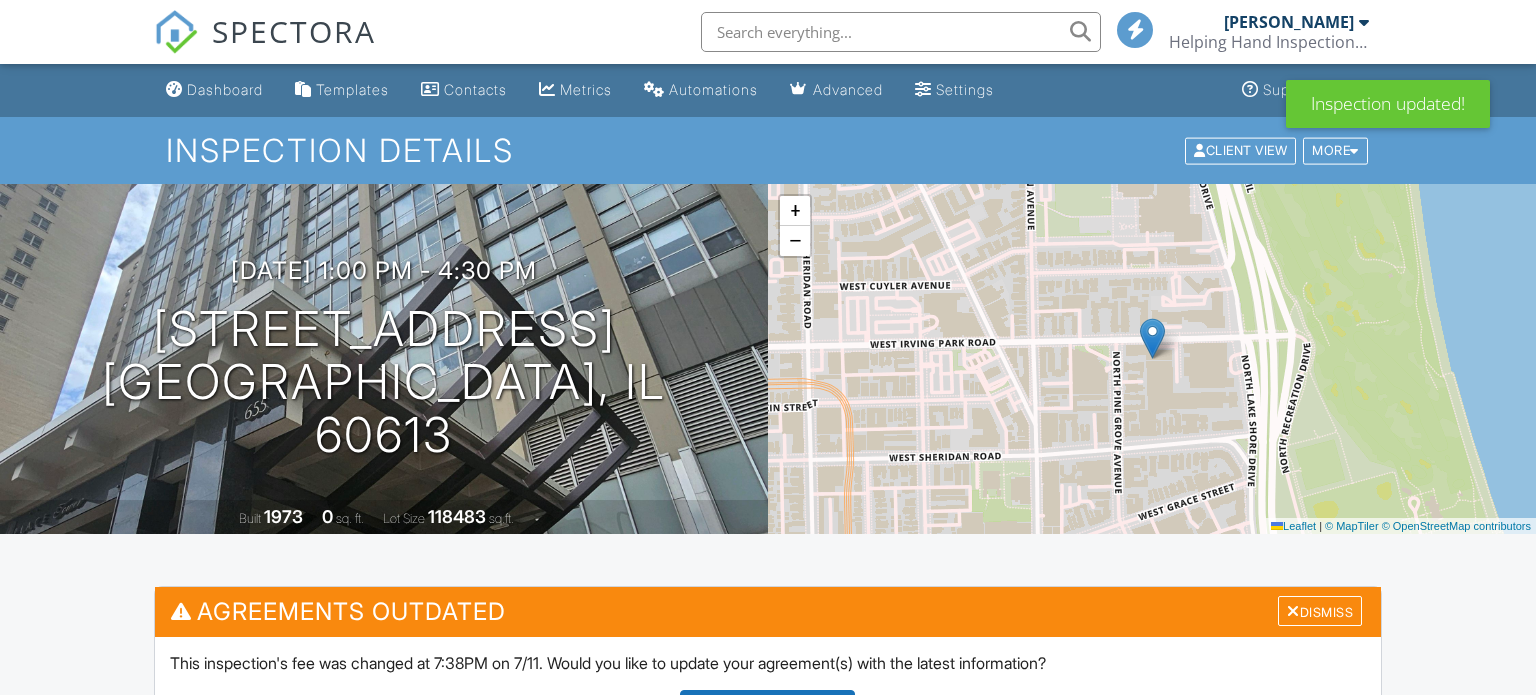 scroll, scrollTop: 0, scrollLeft: 0, axis: both 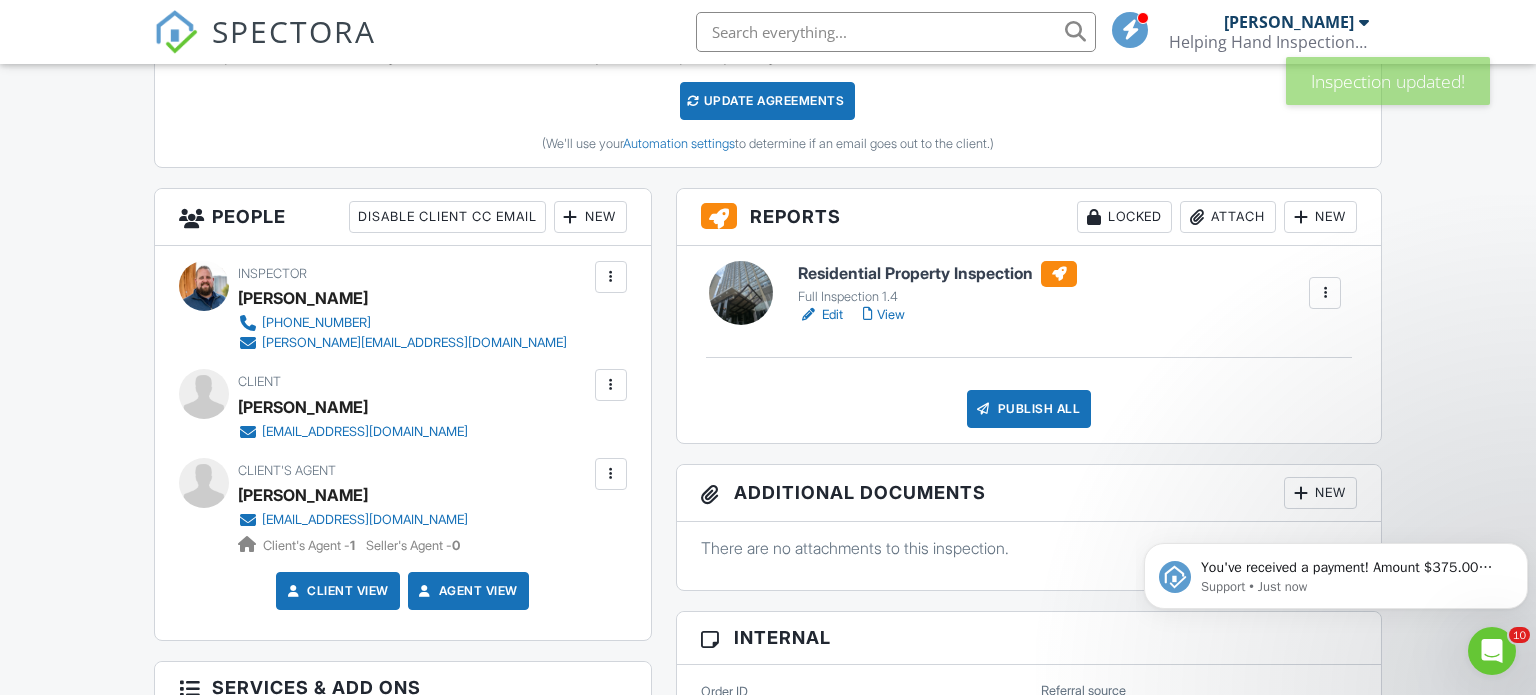 click on "Edit" at bounding box center [820, 315] 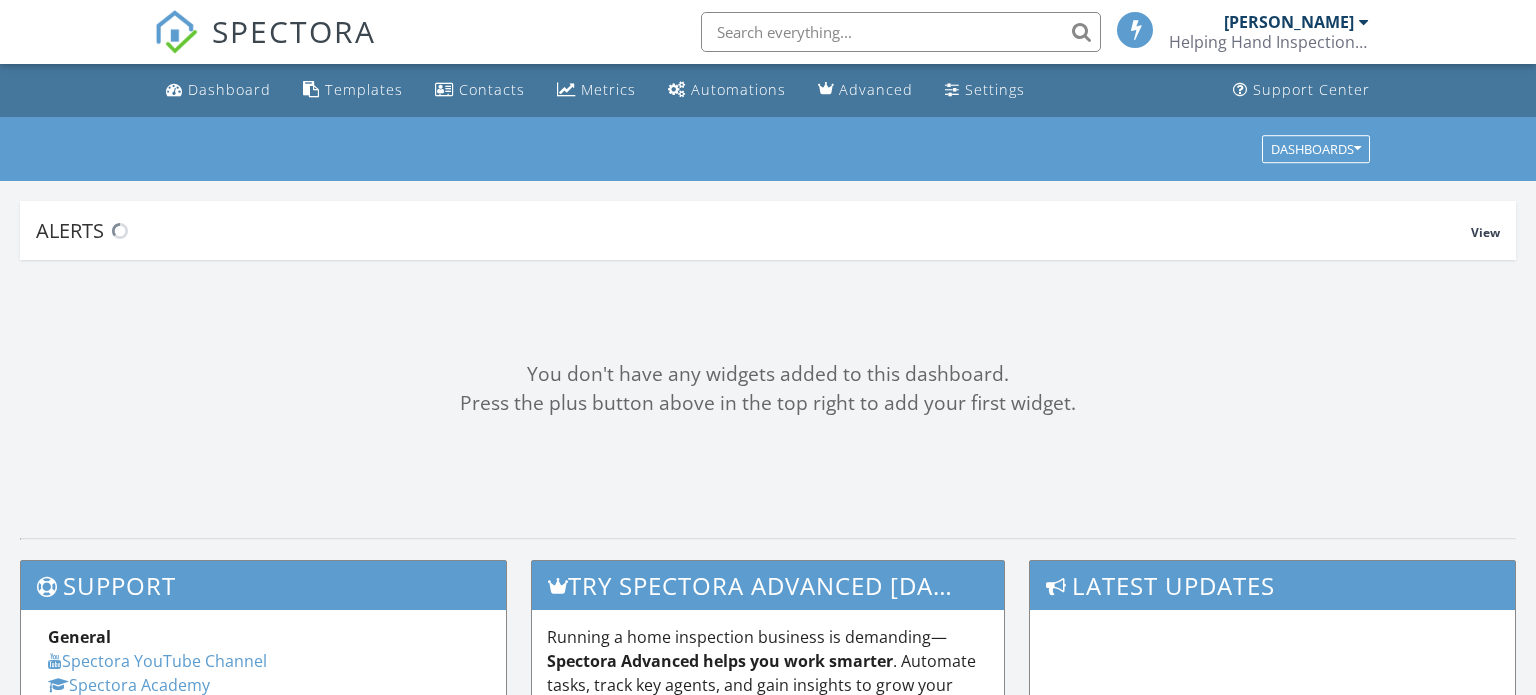 scroll, scrollTop: 0, scrollLeft: 0, axis: both 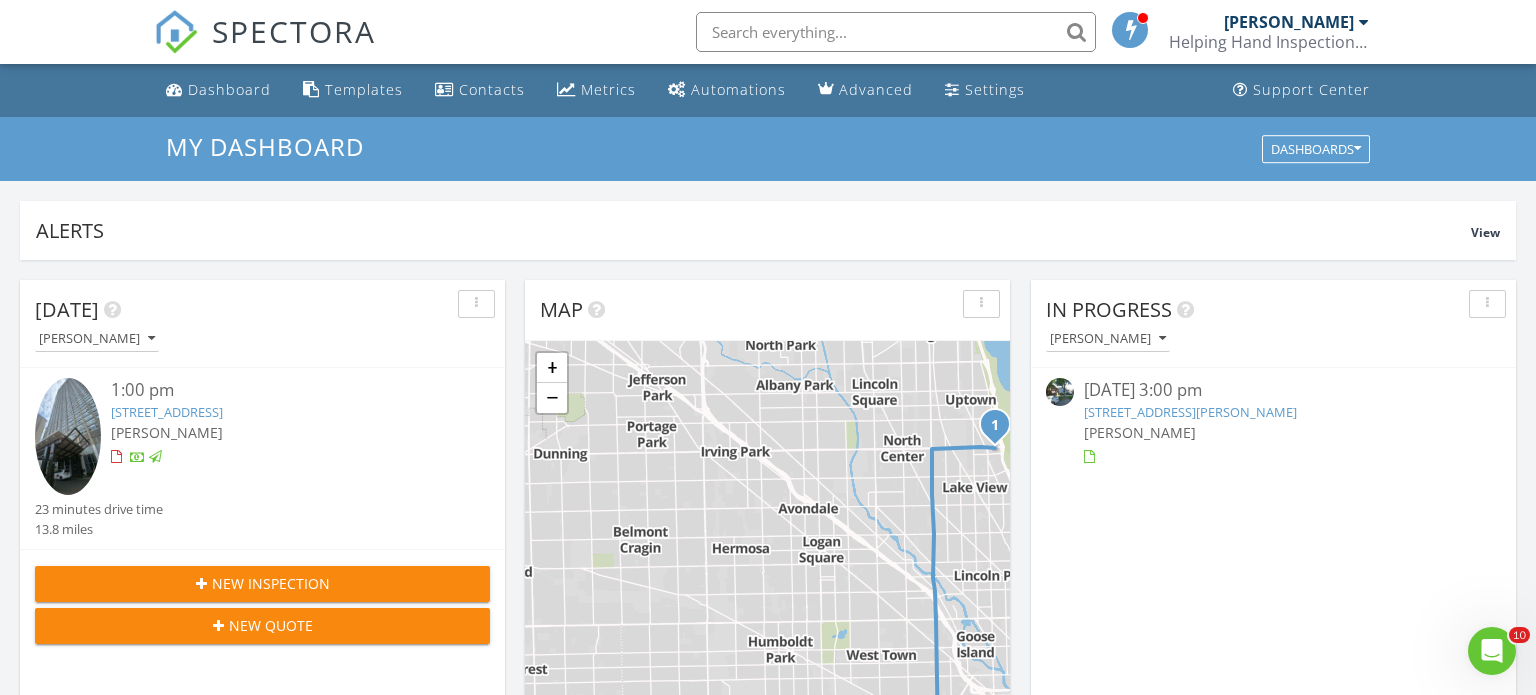 click on "2904 N Seeley Ave, Chicago, IL 60618" at bounding box center (1190, 412) 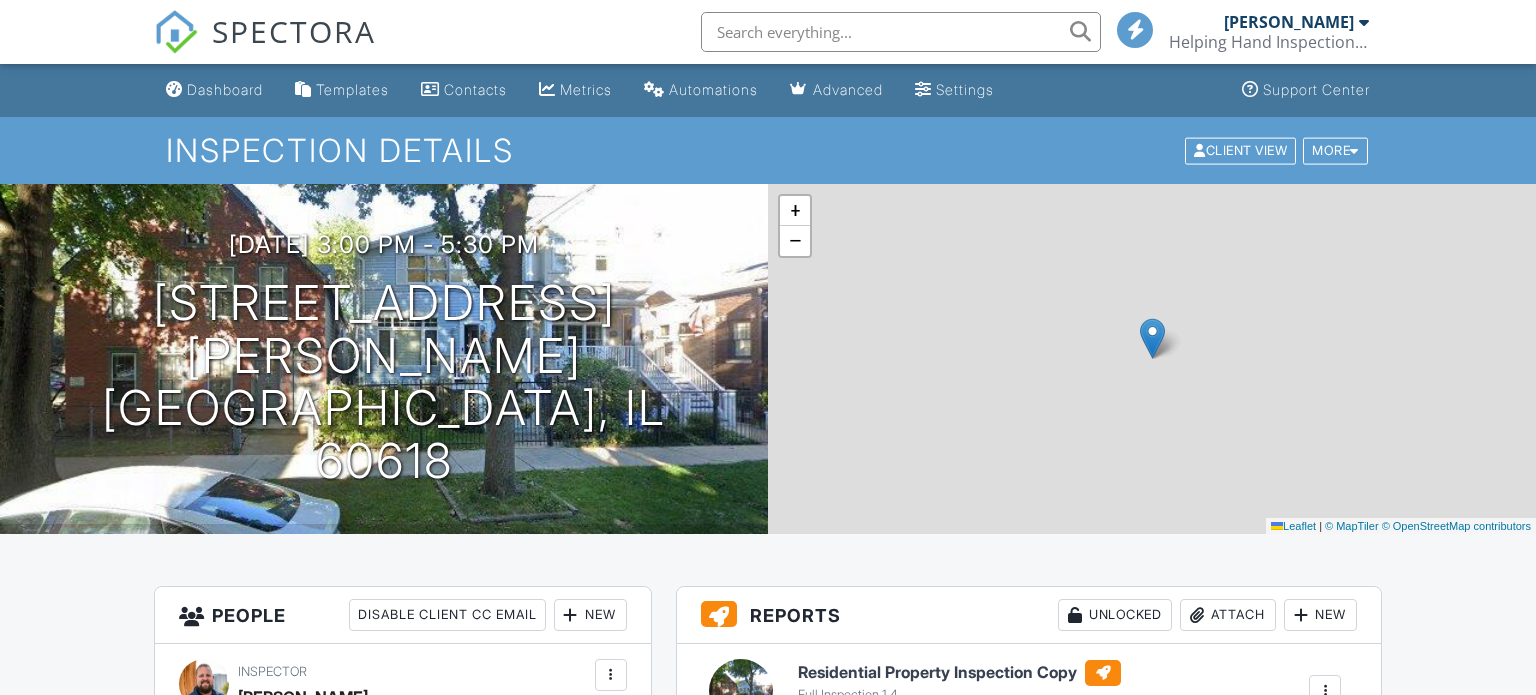 scroll, scrollTop: 0, scrollLeft: 0, axis: both 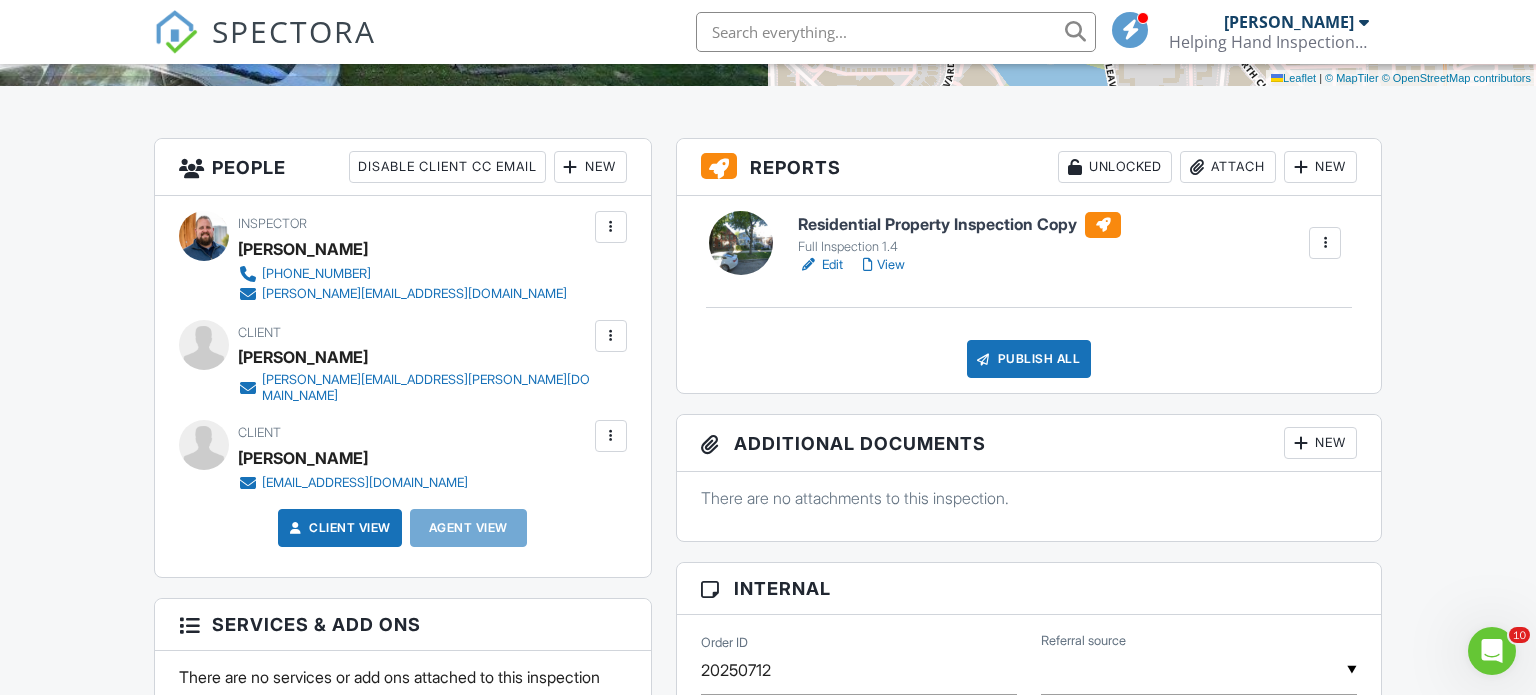 click on "Publish All" at bounding box center (1029, 359) 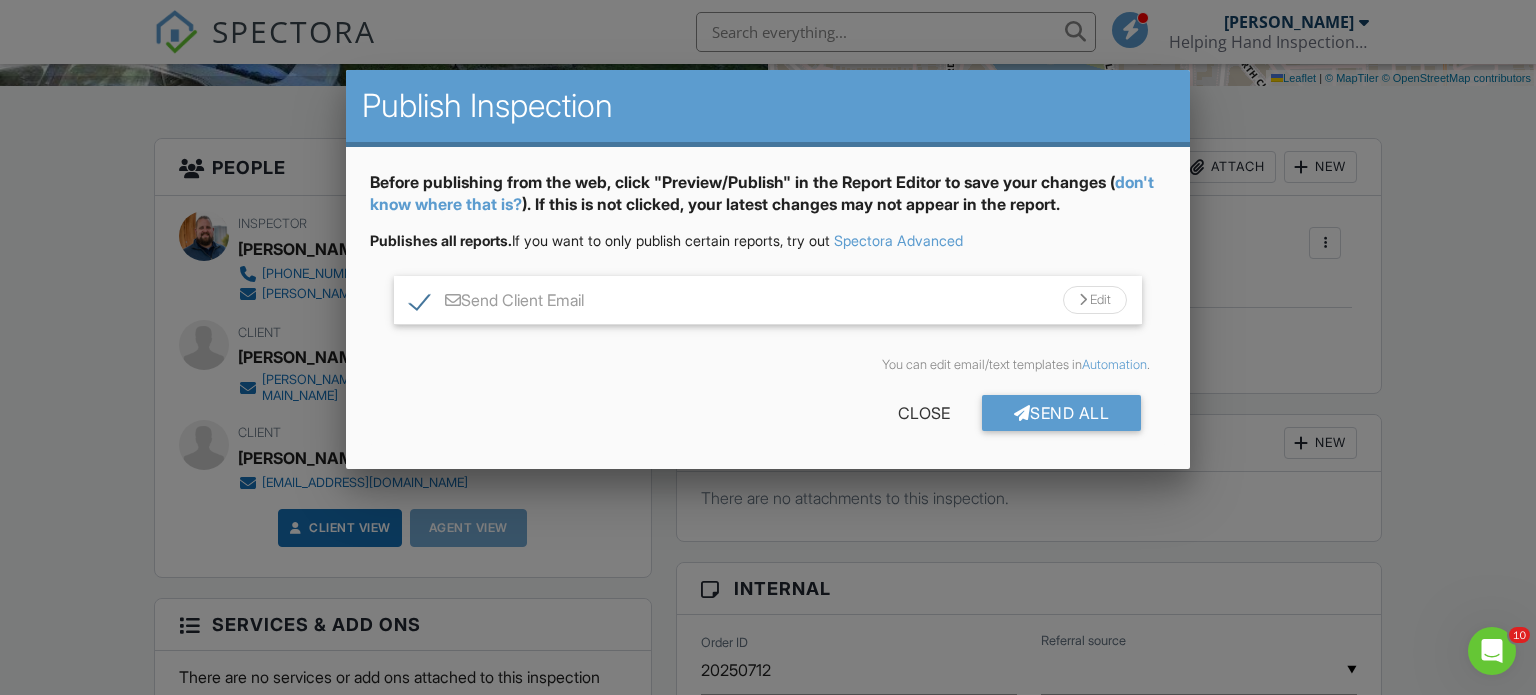click on "Send Client Email" at bounding box center [497, 303] 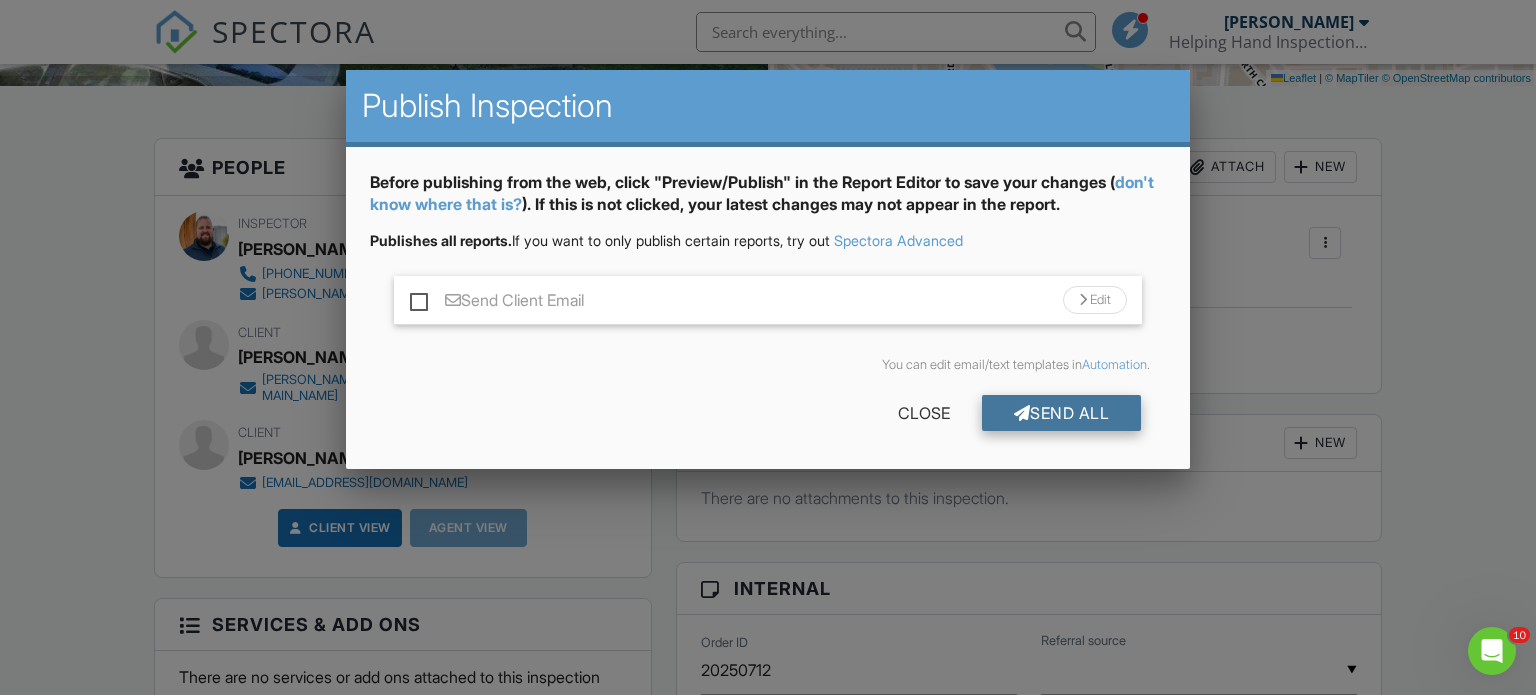 click at bounding box center [1022, 413] 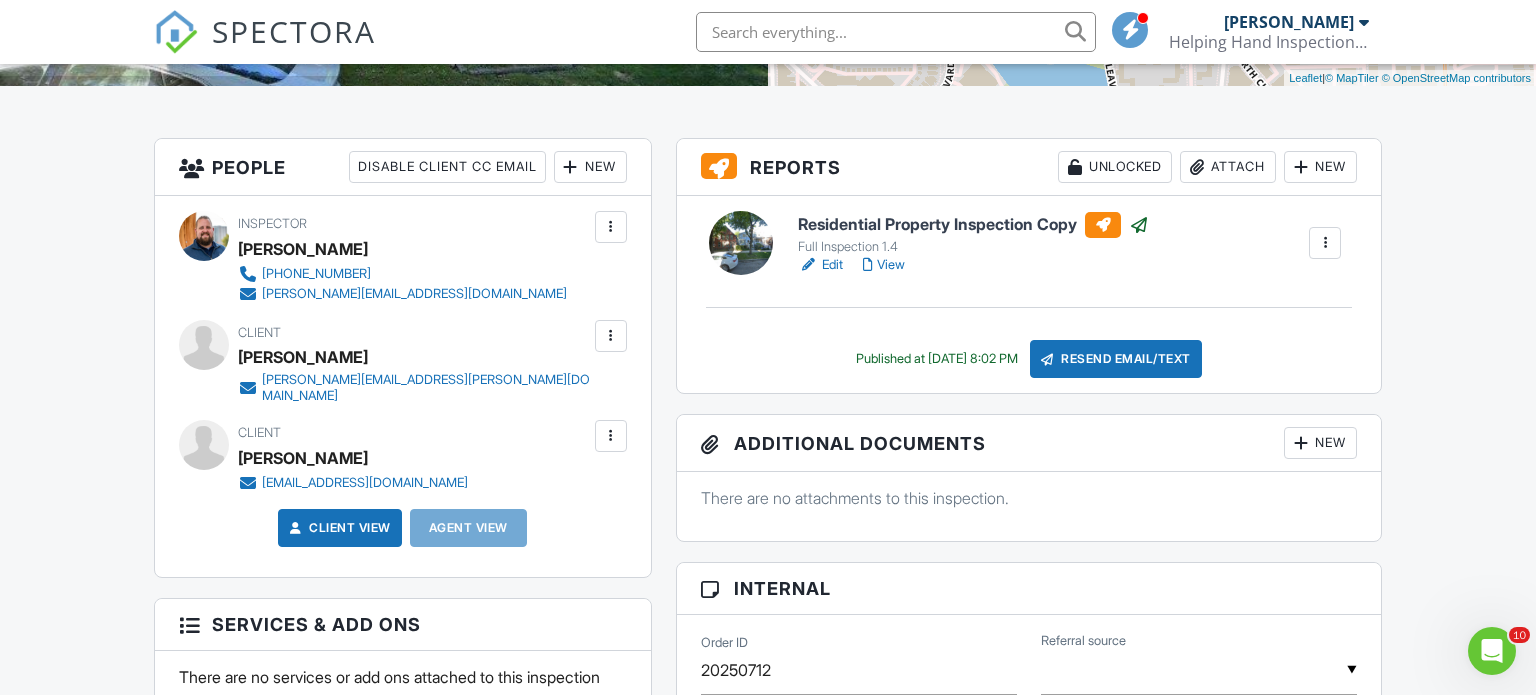 scroll, scrollTop: 448, scrollLeft: 0, axis: vertical 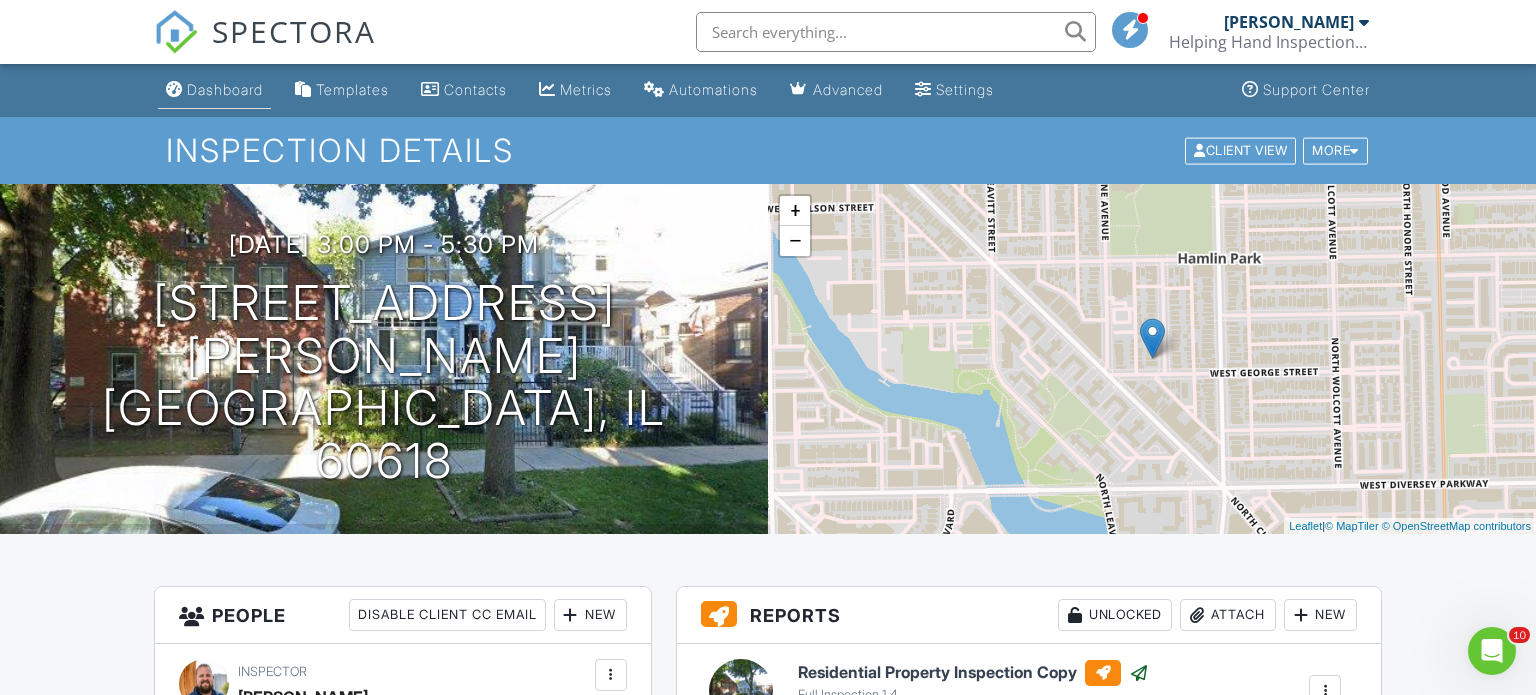 click on "Dashboard" at bounding box center [225, 89] 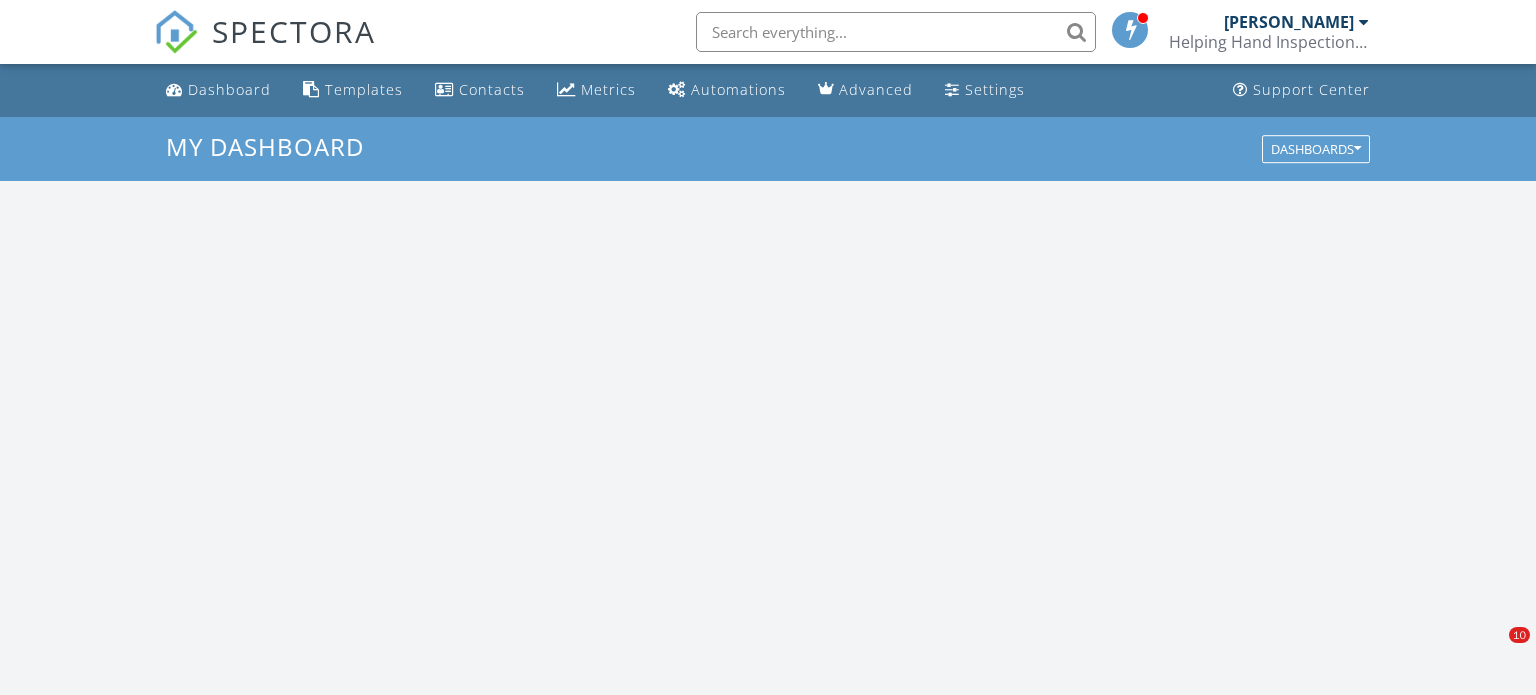 scroll, scrollTop: 0, scrollLeft: 0, axis: both 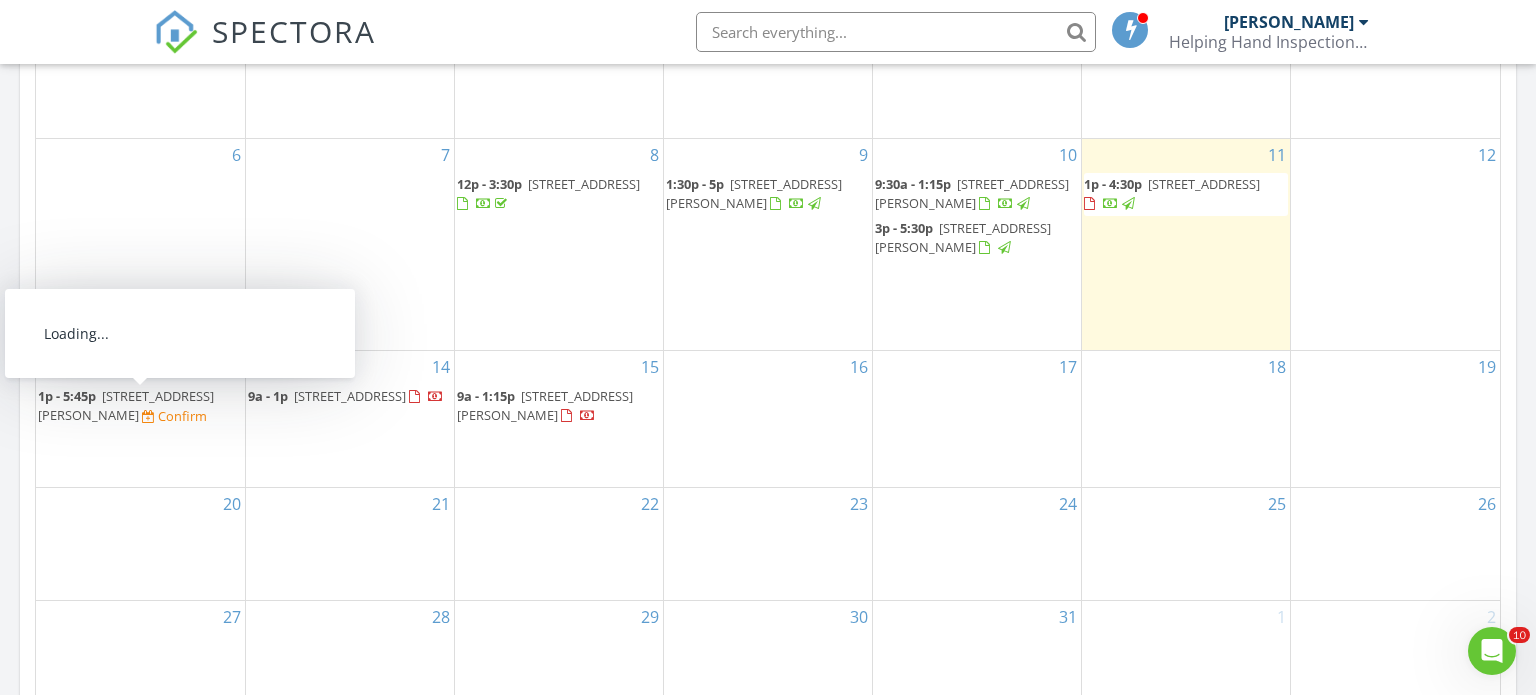 click on "Confirm" at bounding box center [182, 416] 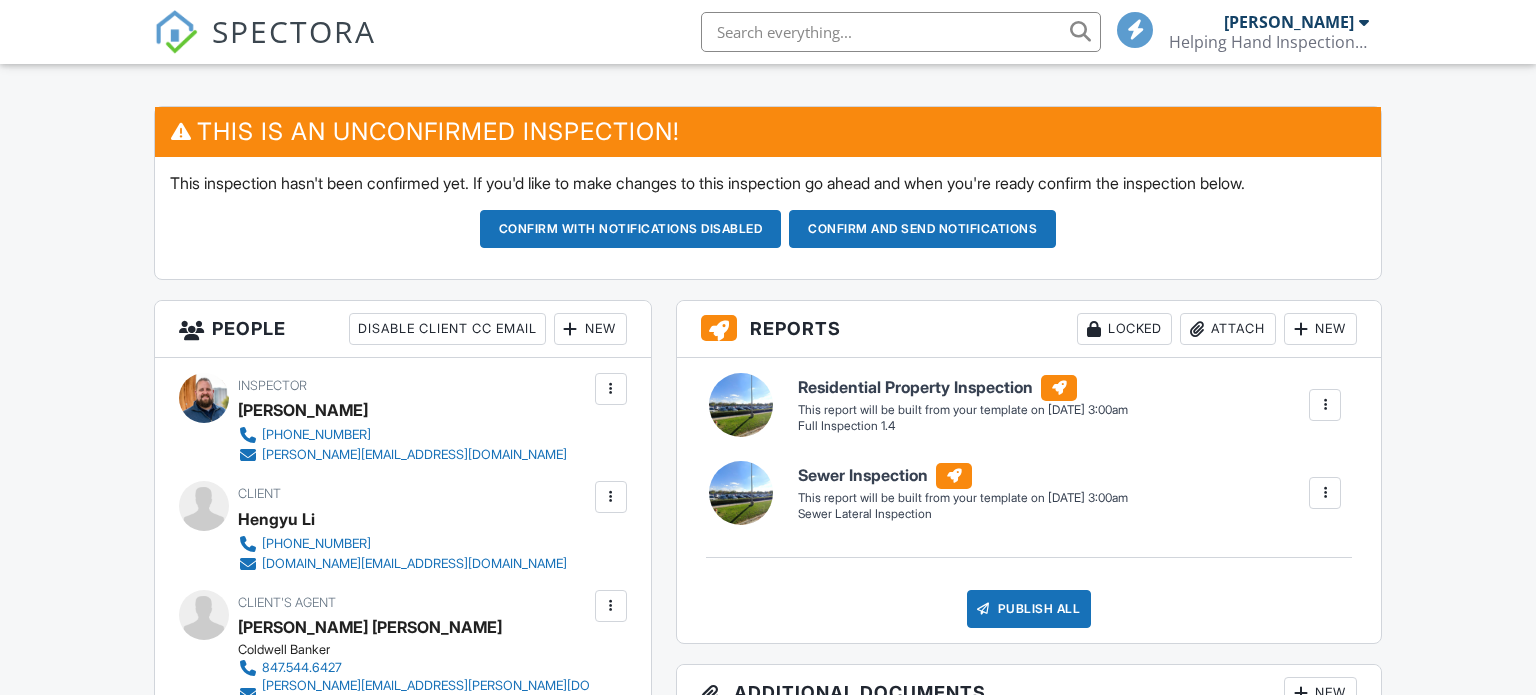 scroll, scrollTop: 523, scrollLeft: 0, axis: vertical 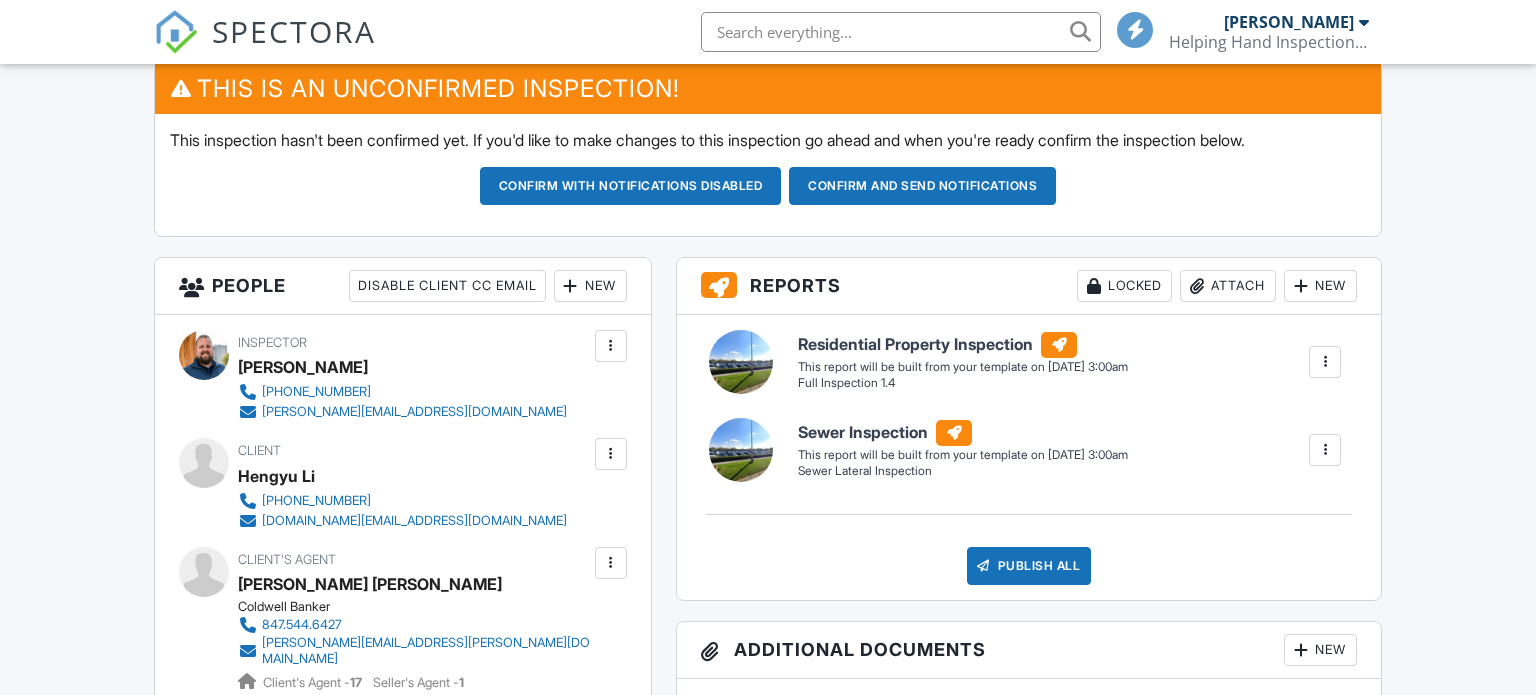 click at bounding box center (1325, 450) 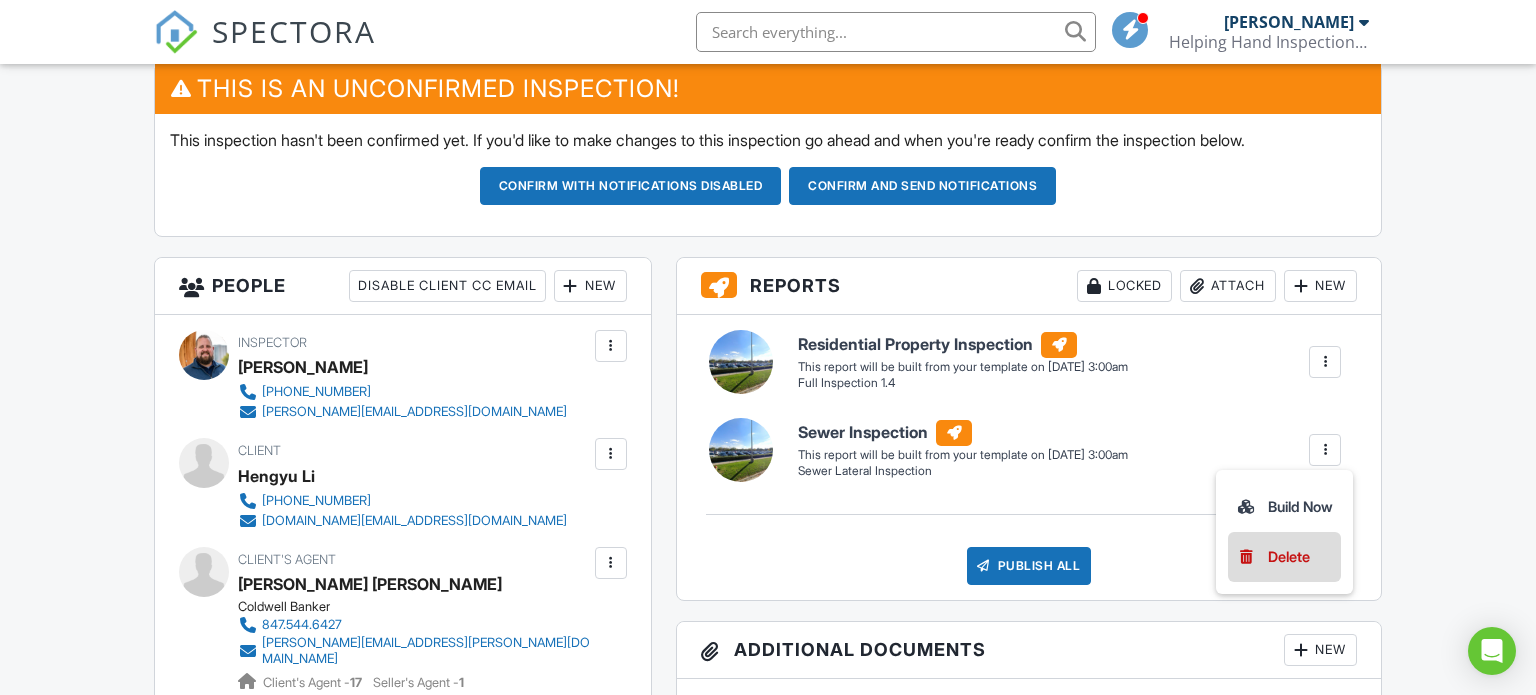 click on "Delete" at bounding box center (1284, 557) 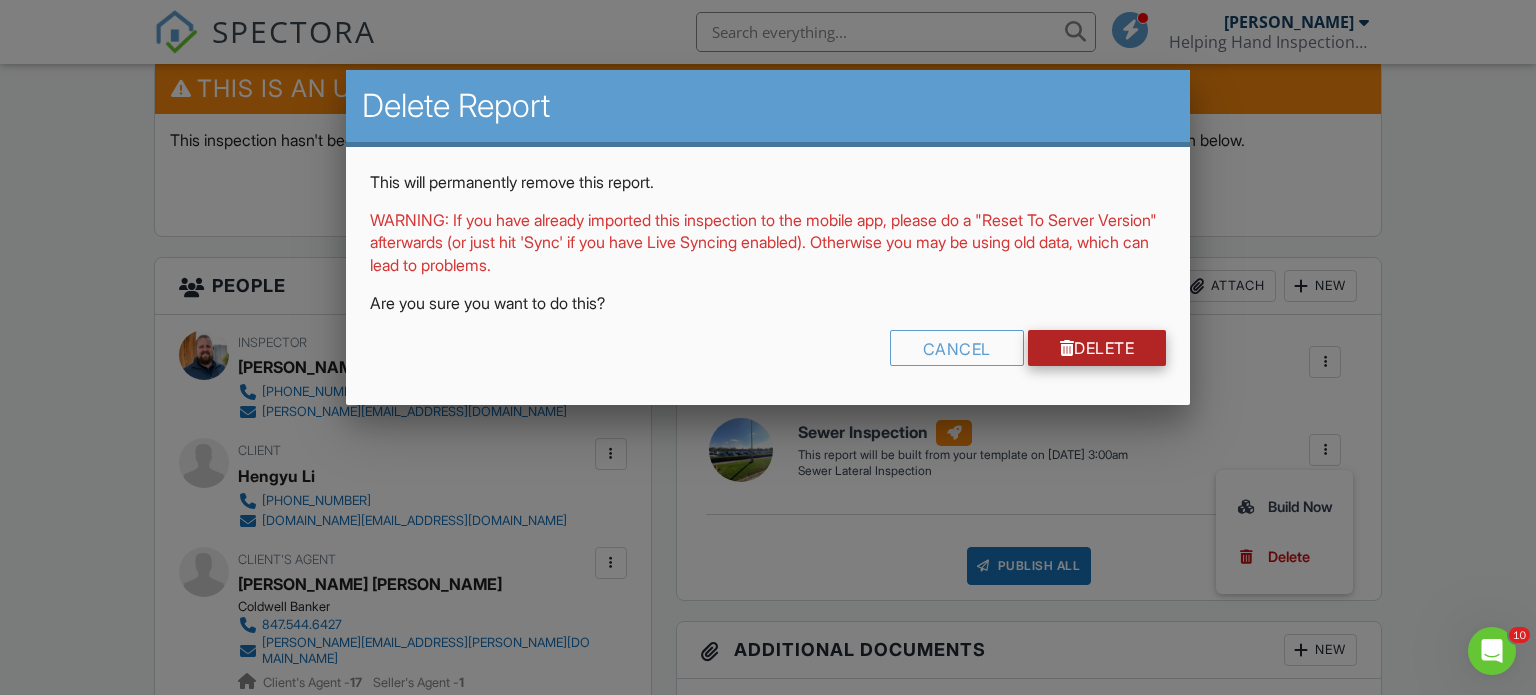 scroll, scrollTop: 0, scrollLeft: 0, axis: both 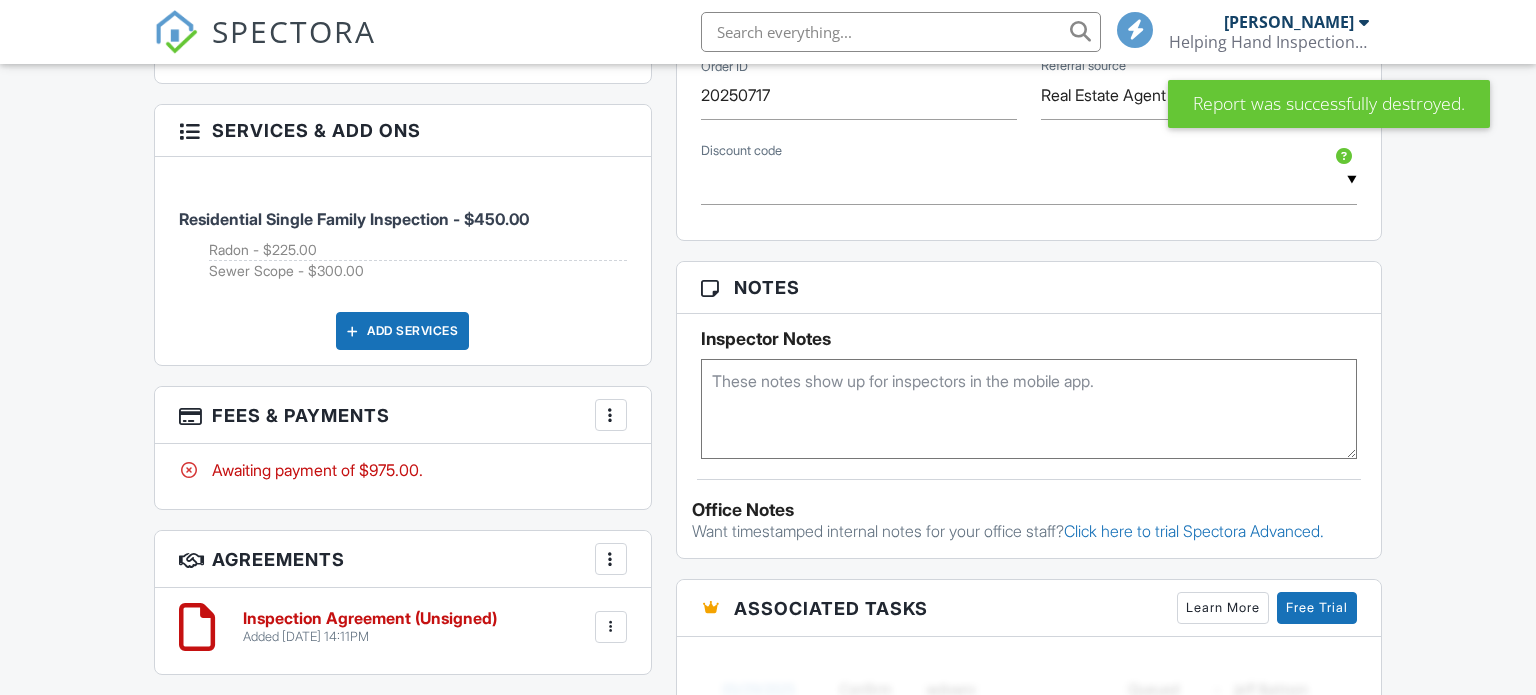 click on "More" at bounding box center [611, 415] 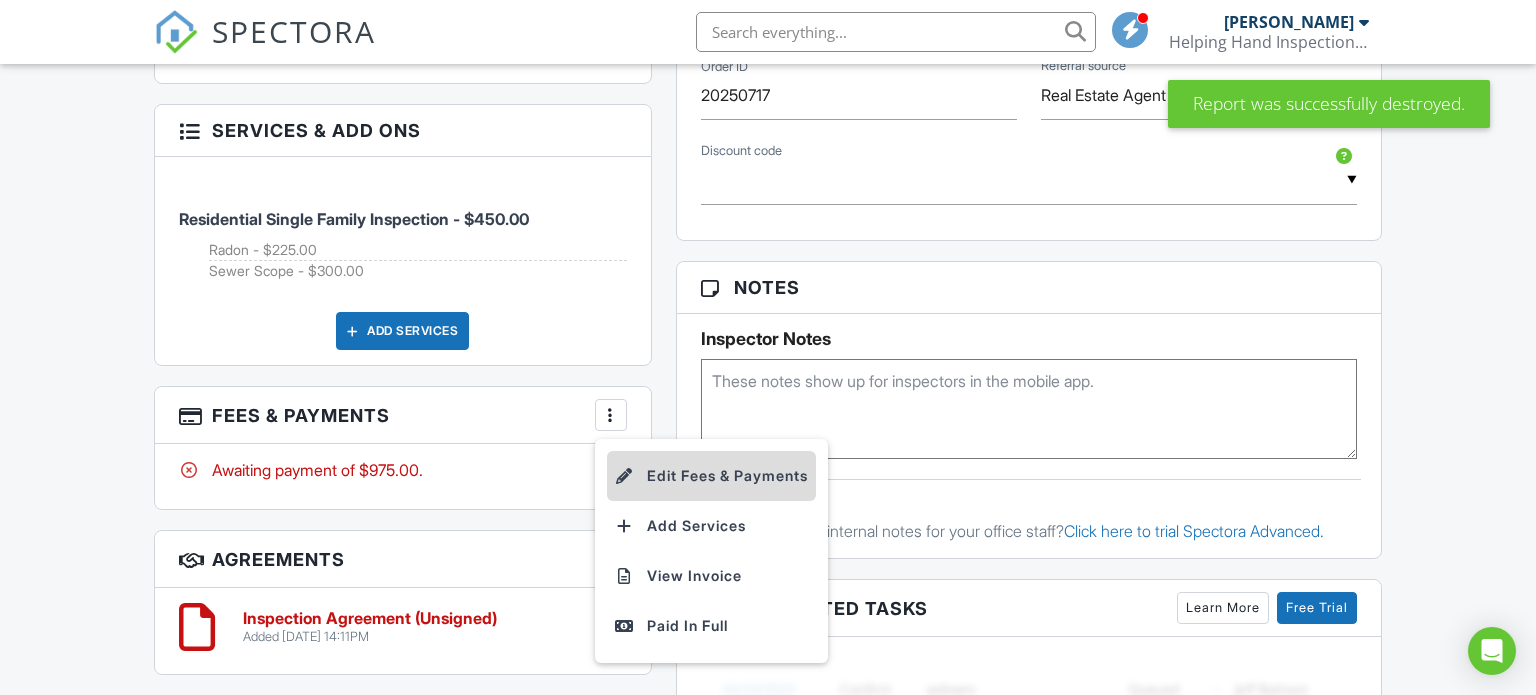 click on "Edit Fees & Payments" at bounding box center [711, 476] 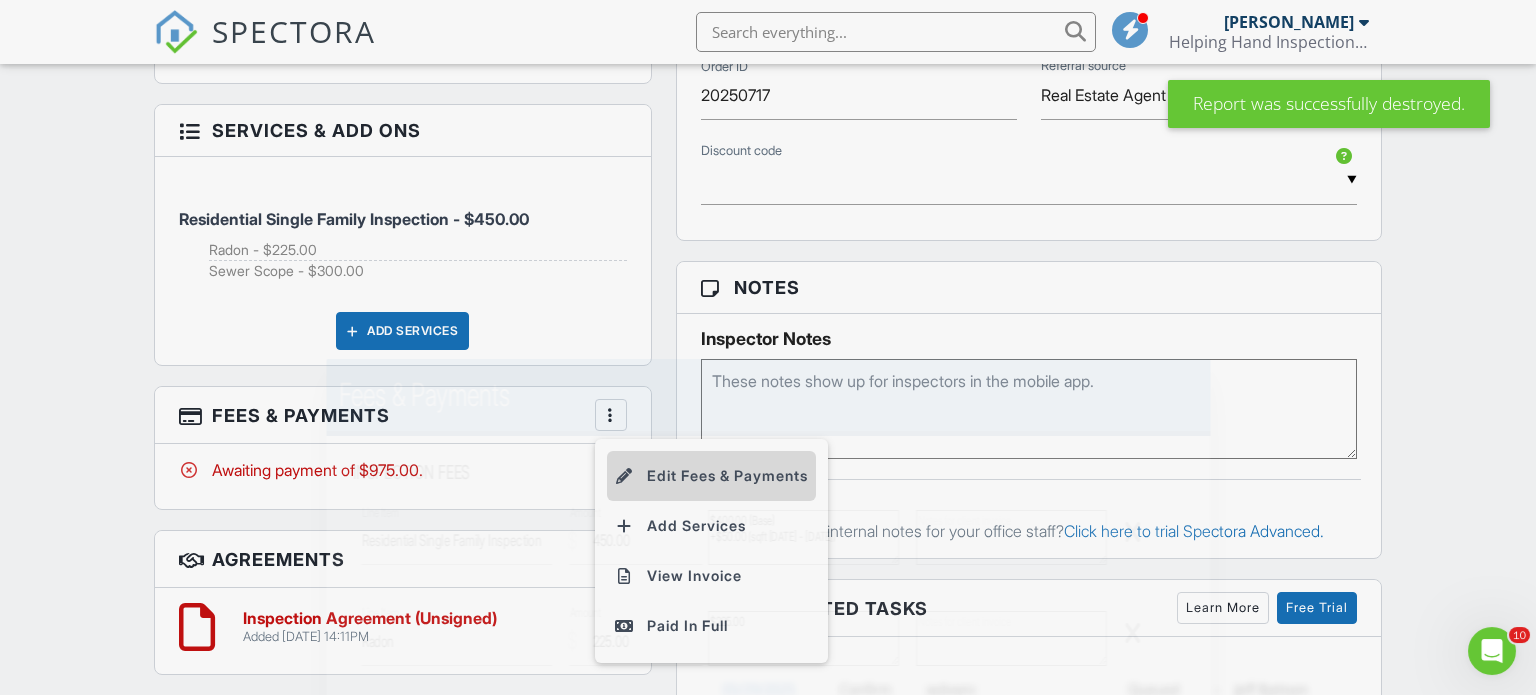 scroll, scrollTop: 0, scrollLeft: 0, axis: both 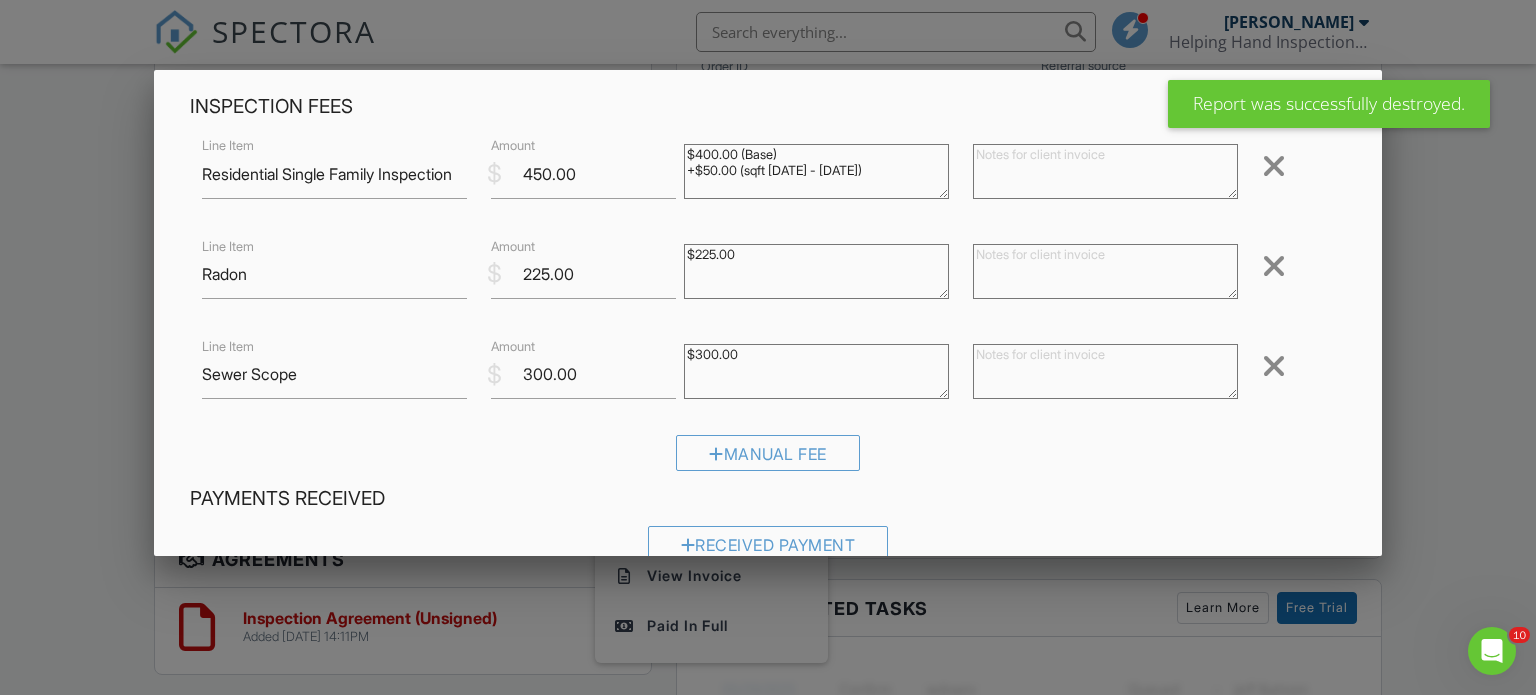 click at bounding box center [1274, 366] 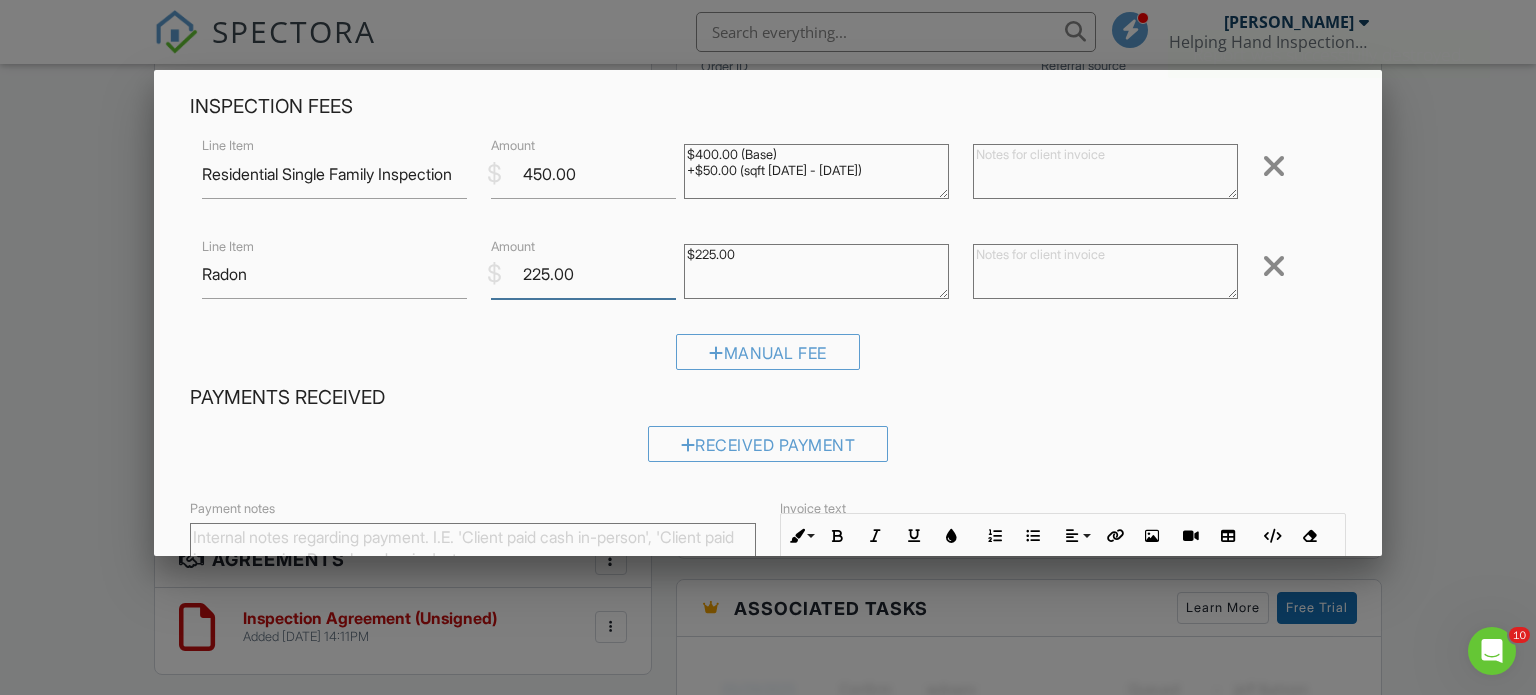 click on "225.00" at bounding box center [583, 274] 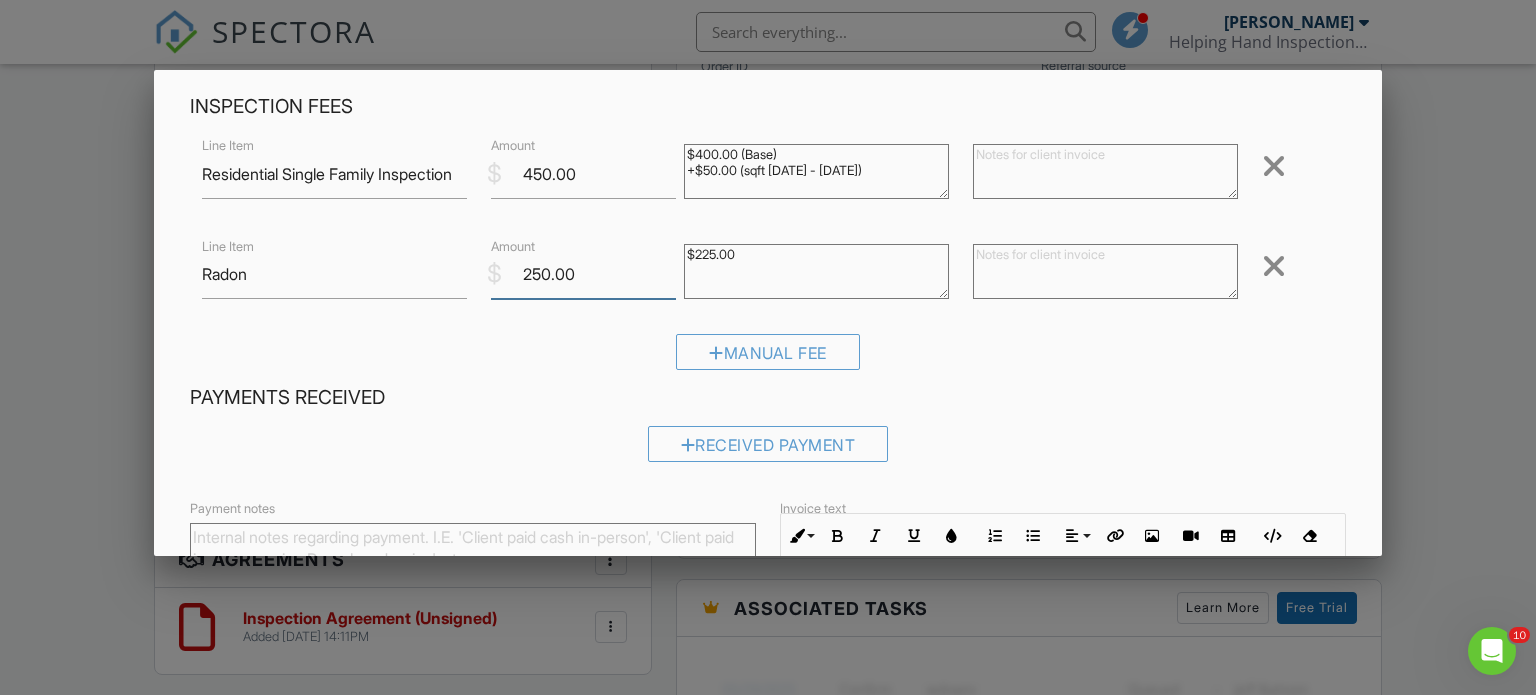 type on "250.00" 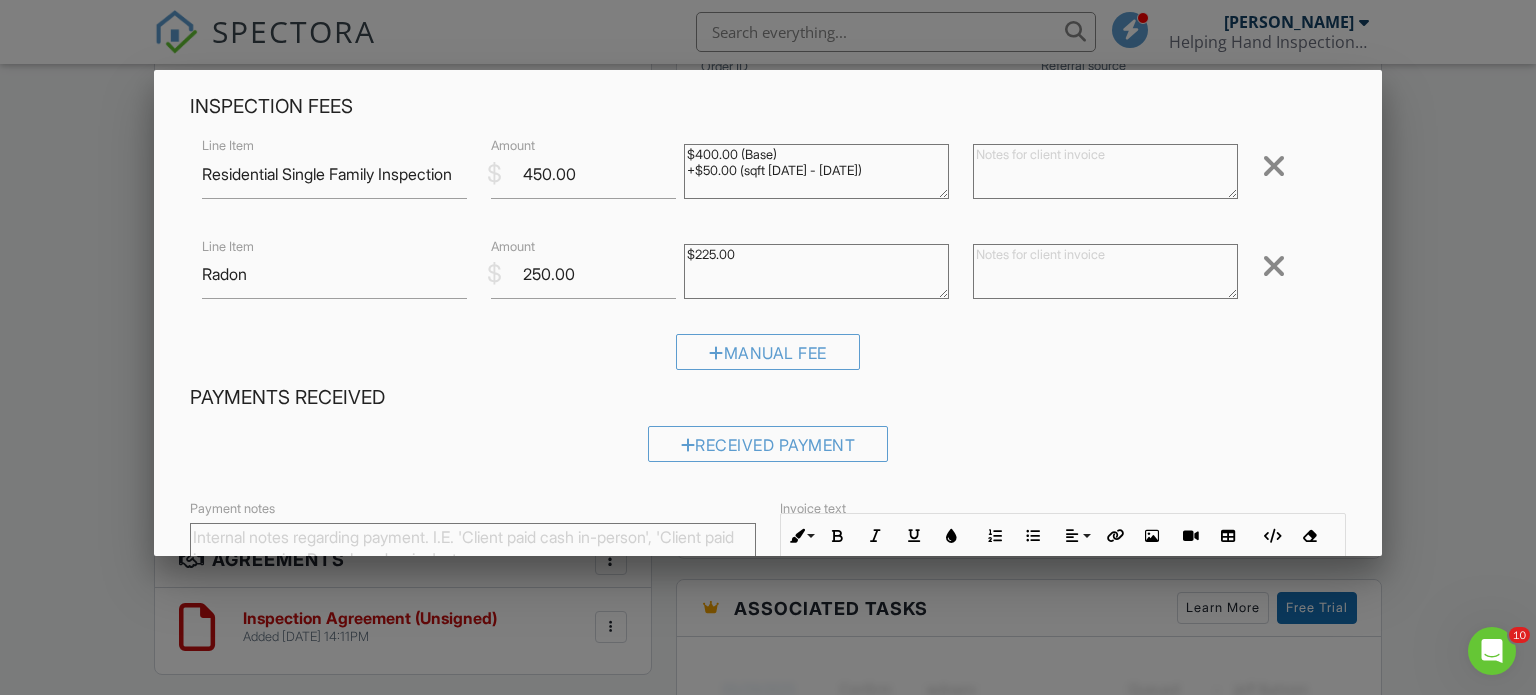 click on "Inspection Fees
Line Item
Residential Single Family Inspection
$
Amount
450.00
$400.00 (Base)
+$50.00 (sqft 1501 - 2000)
Remove
Line Item
Radon
$
Amount
250.00
$225.00
Remove
Line Item
Sewer Scope
$
Amount
300.00
$300.00
Remove
Manual Fee" at bounding box center [768, 240] 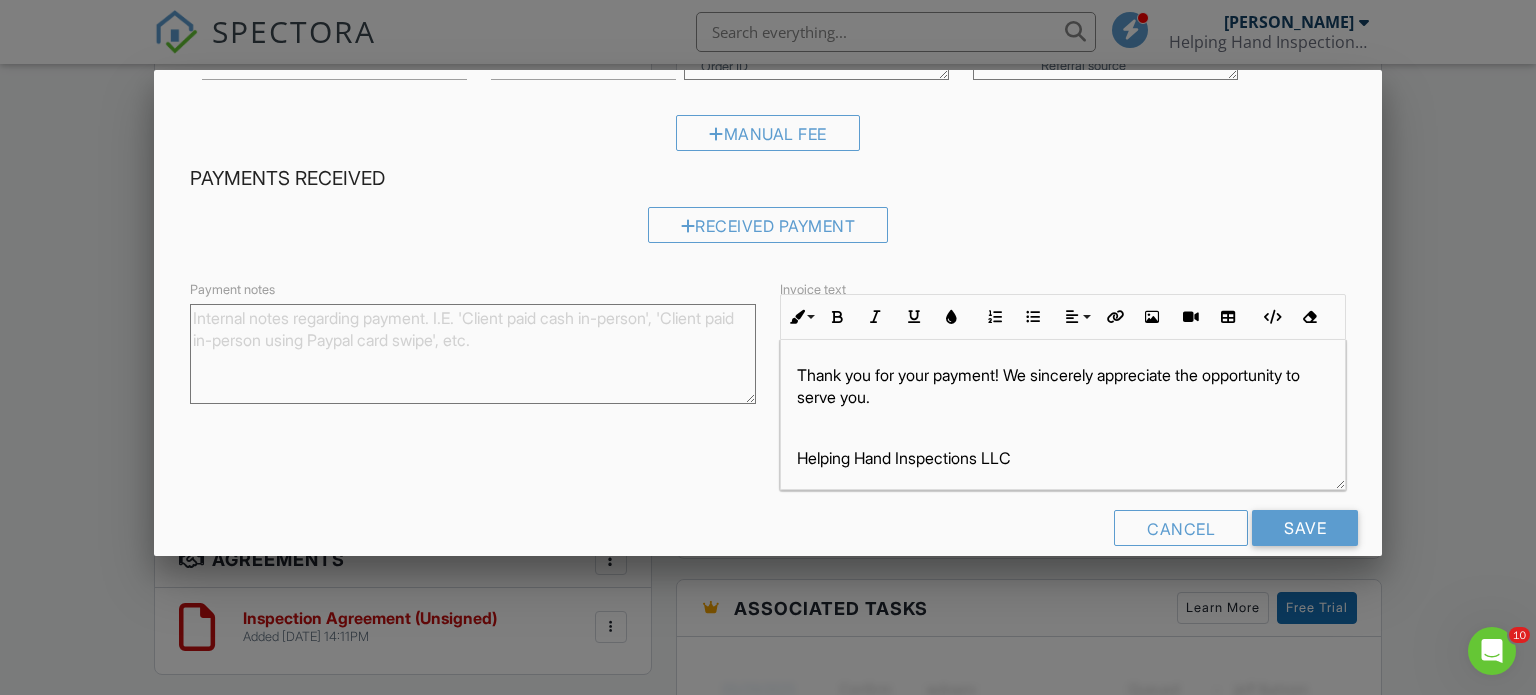 scroll, scrollTop: 324, scrollLeft: 0, axis: vertical 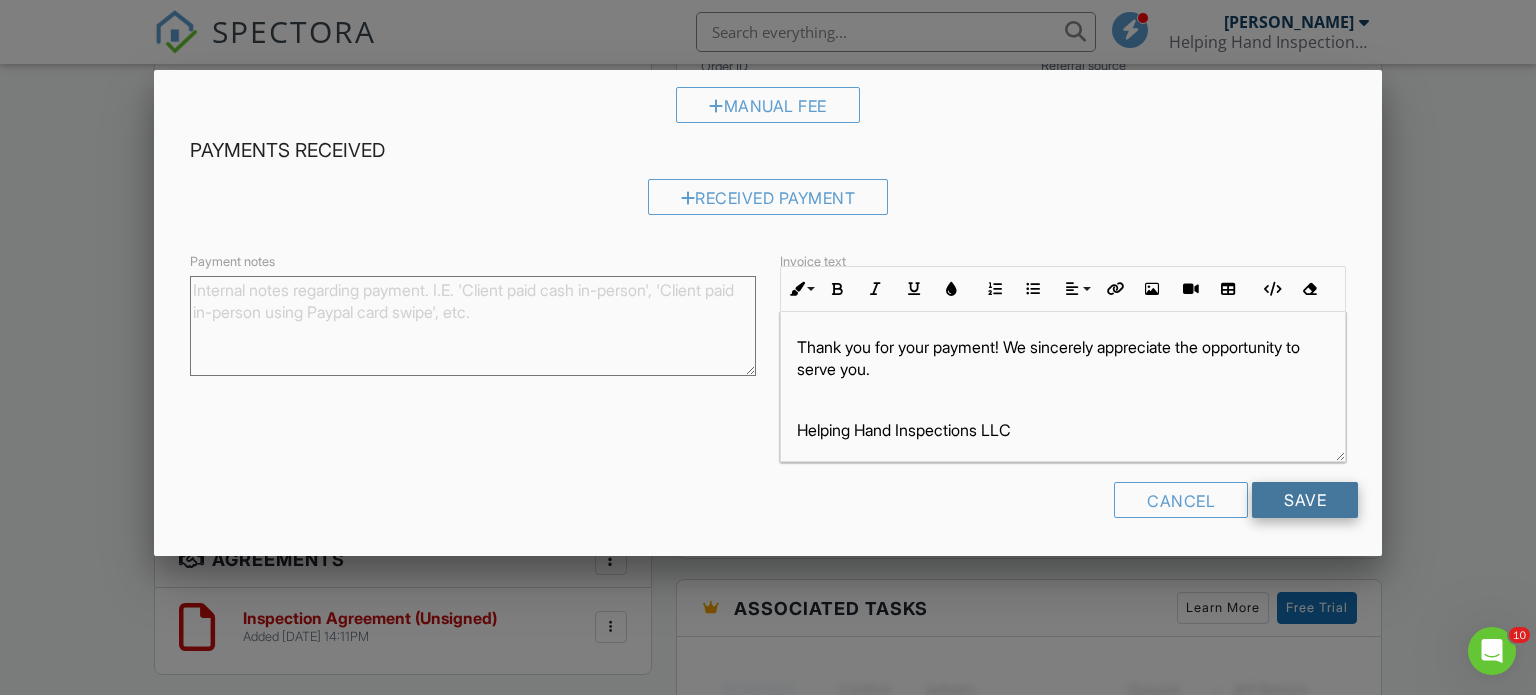 click on "Save" at bounding box center [1305, 500] 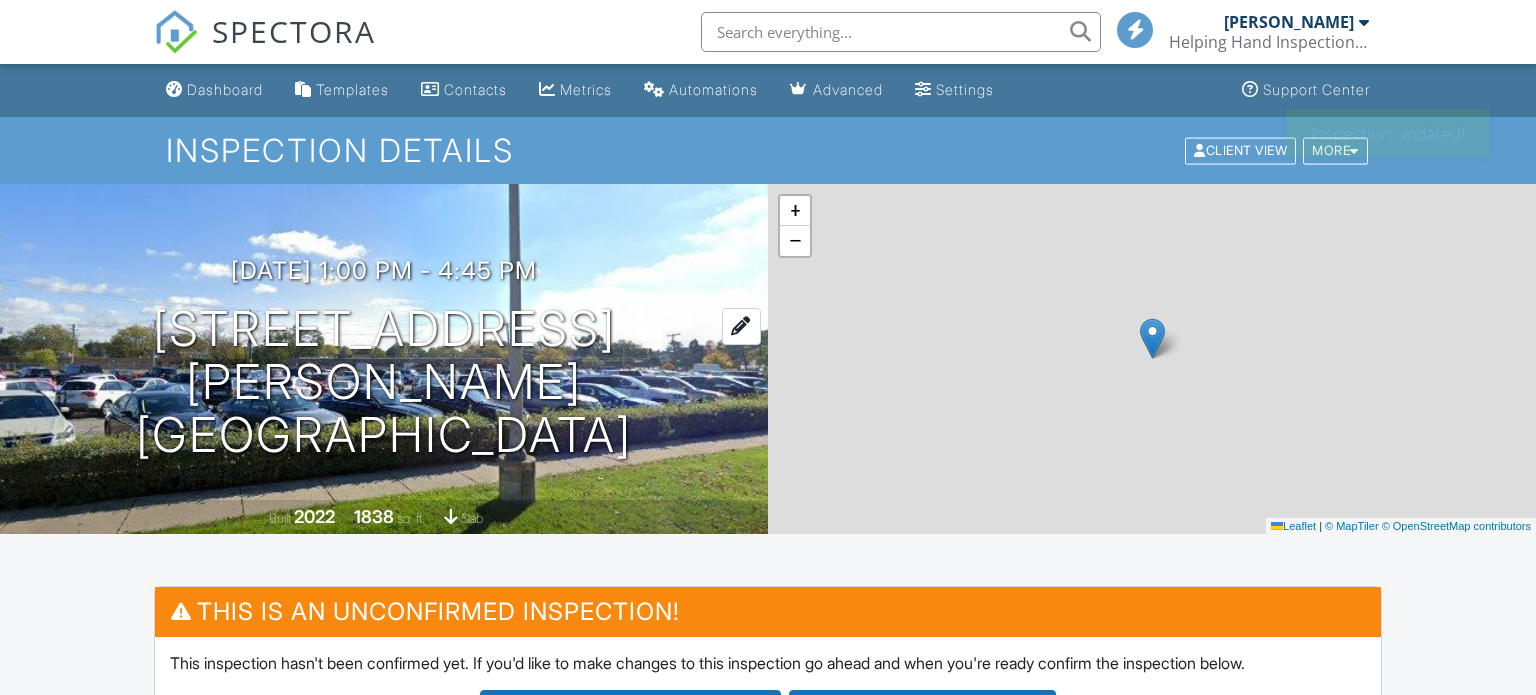 scroll, scrollTop: 0, scrollLeft: 0, axis: both 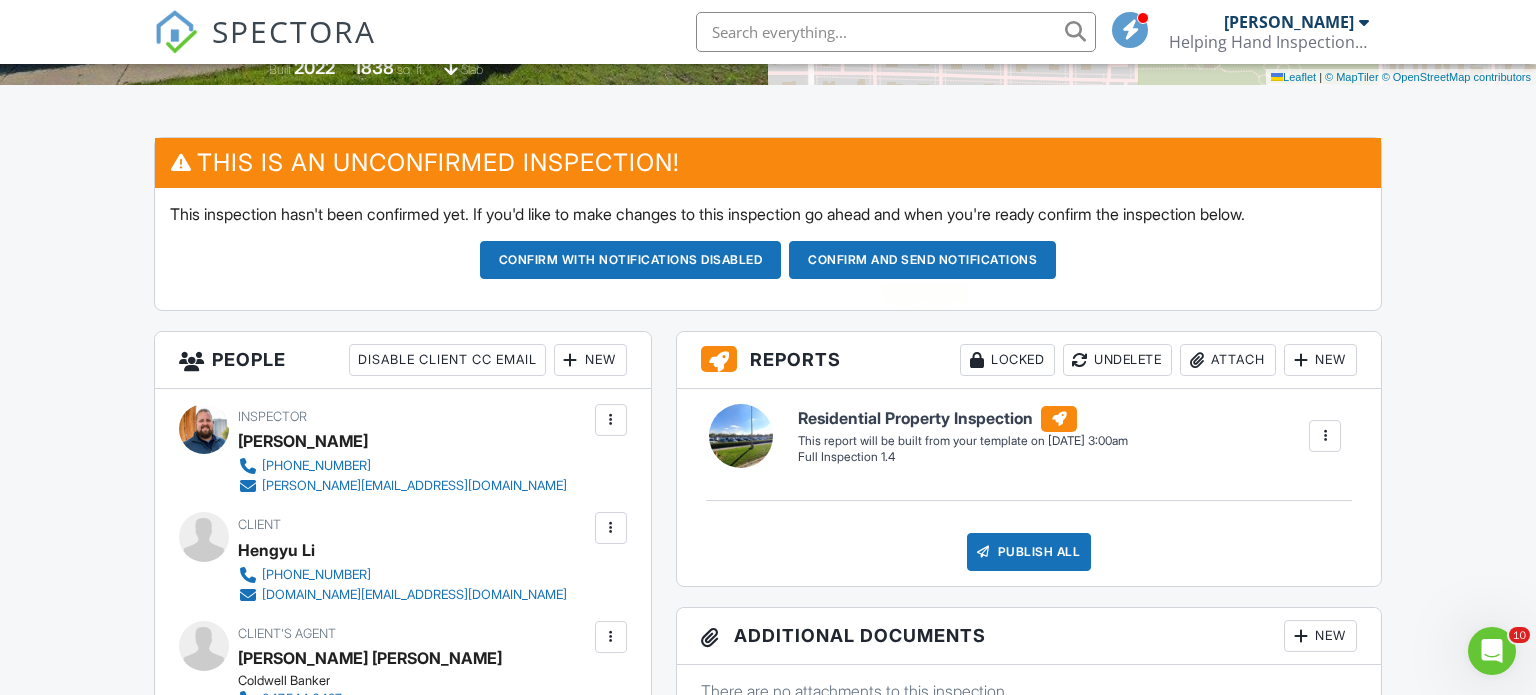 click on "Confirm and send notifications" at bounding box center (631, 260) 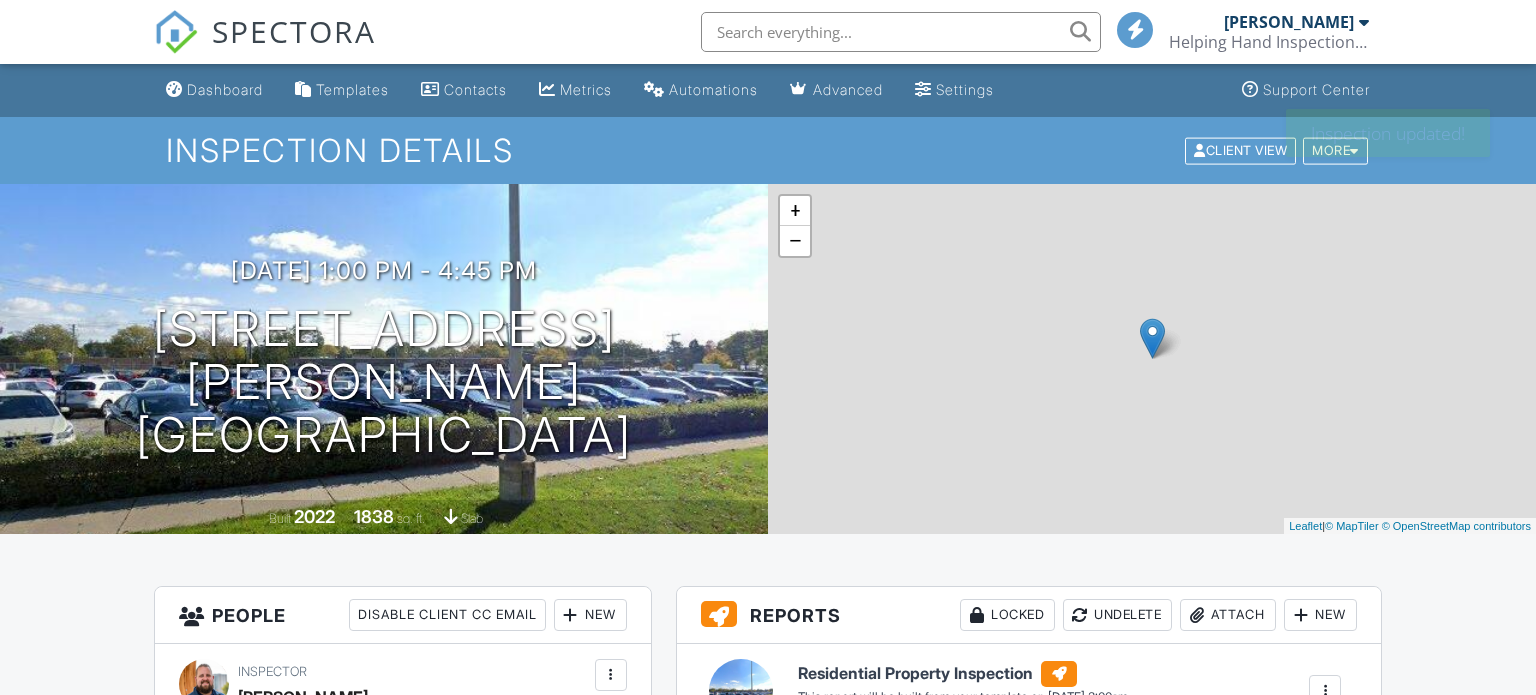 scroll, scrollTop: 0, scrollLeft: 0, axis: both 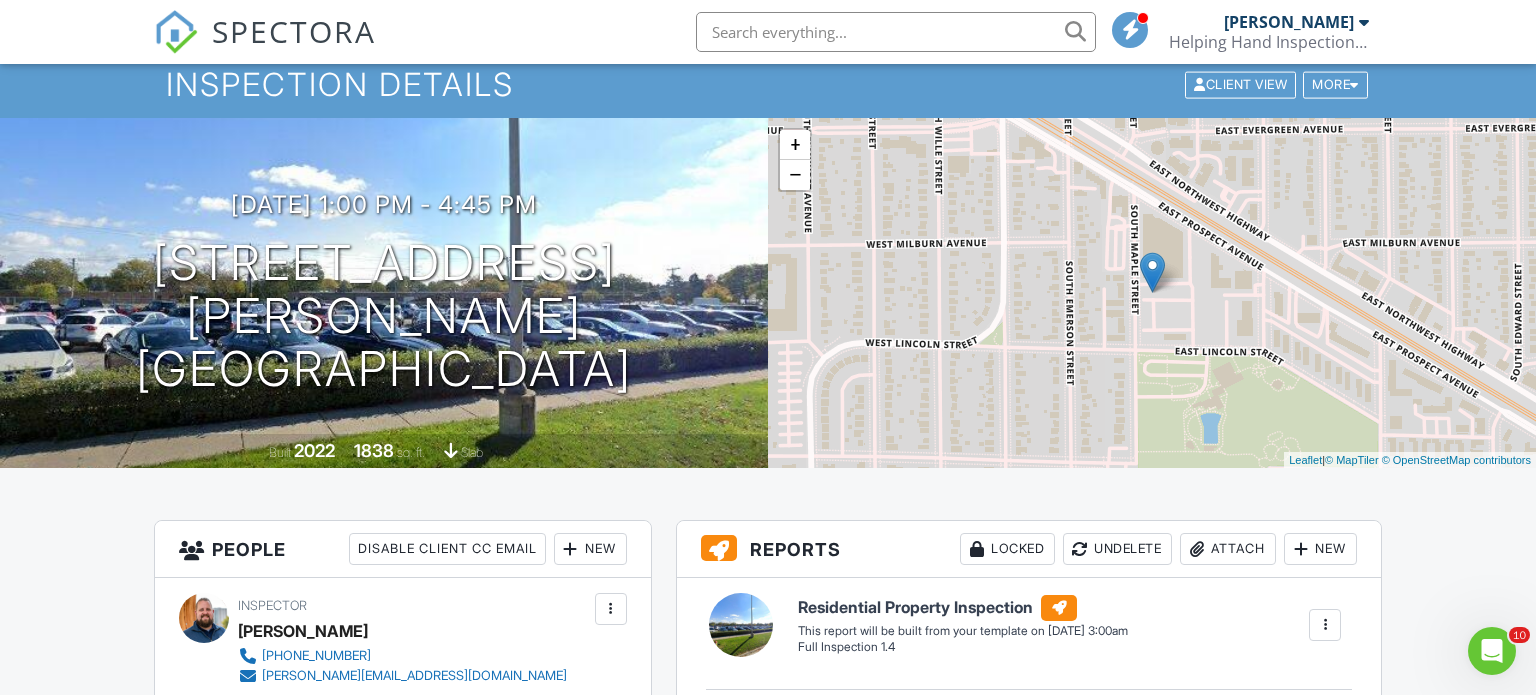 click on "Dashboard
Templates
Contacts
Metrics
Automations
Advanced
Settings
Support Center
Inspection Details
Client View
More
Property Details
Reschedule
Reorder / Copy
Share
Cancel
[GEOGRAPHIC_DATA]
Print Order
Convert to V9
Enable Pass on CC Fees
View Change Log
[DATE]  1:00 pm
- 4:45 pm
[STREET_ADDRESS][PERSON_NAME]
[GEOGRAPHIC_DATA], IL 60056
Built
2022
1838
sq. ft.
slab
+ − Leaflet  |  © MapTiler   © OpenStreetMap contributors
All emails and texts are disabled for this inspection!
Turn on emails and texts
Turn on and Requeue Notifications
Reports
Locked
Undelete
Attach
New
Residential Property Inspection
Full Inspection 1.4
Edit" at bounding box center (768, 1320) 